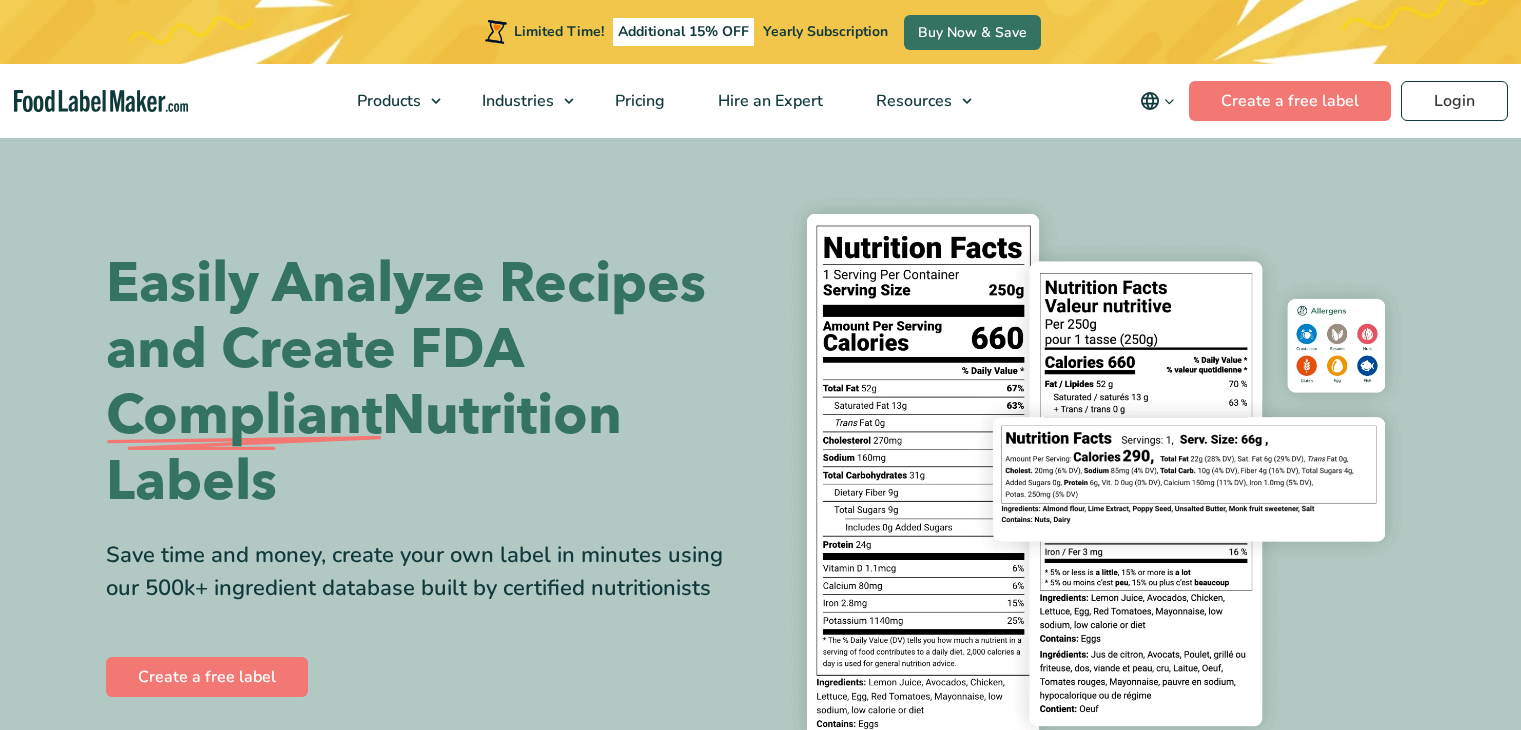scroll, scrollTop: 0, scrollLeft: 0, axis: both 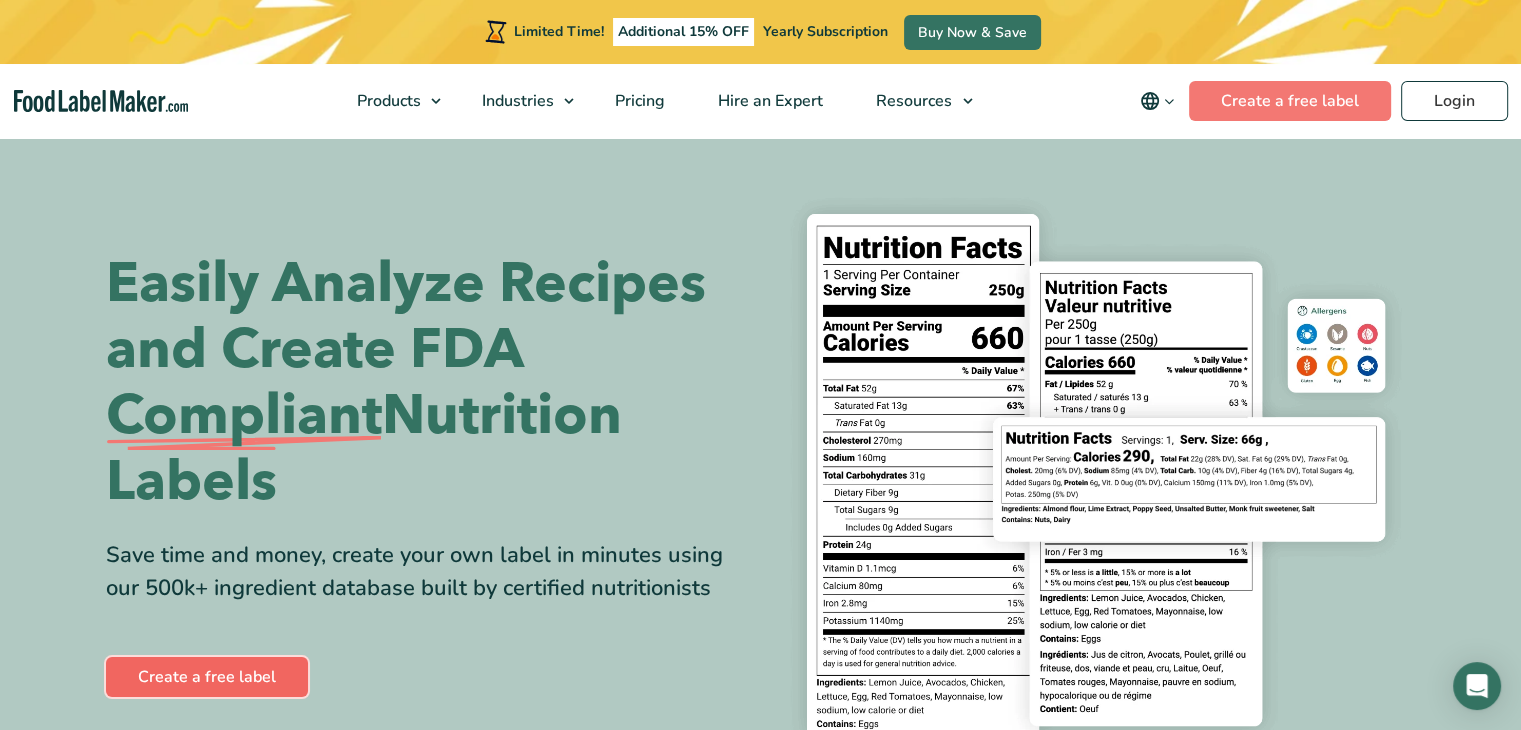 click on "Create a free label" at bounding box center (207, 677) 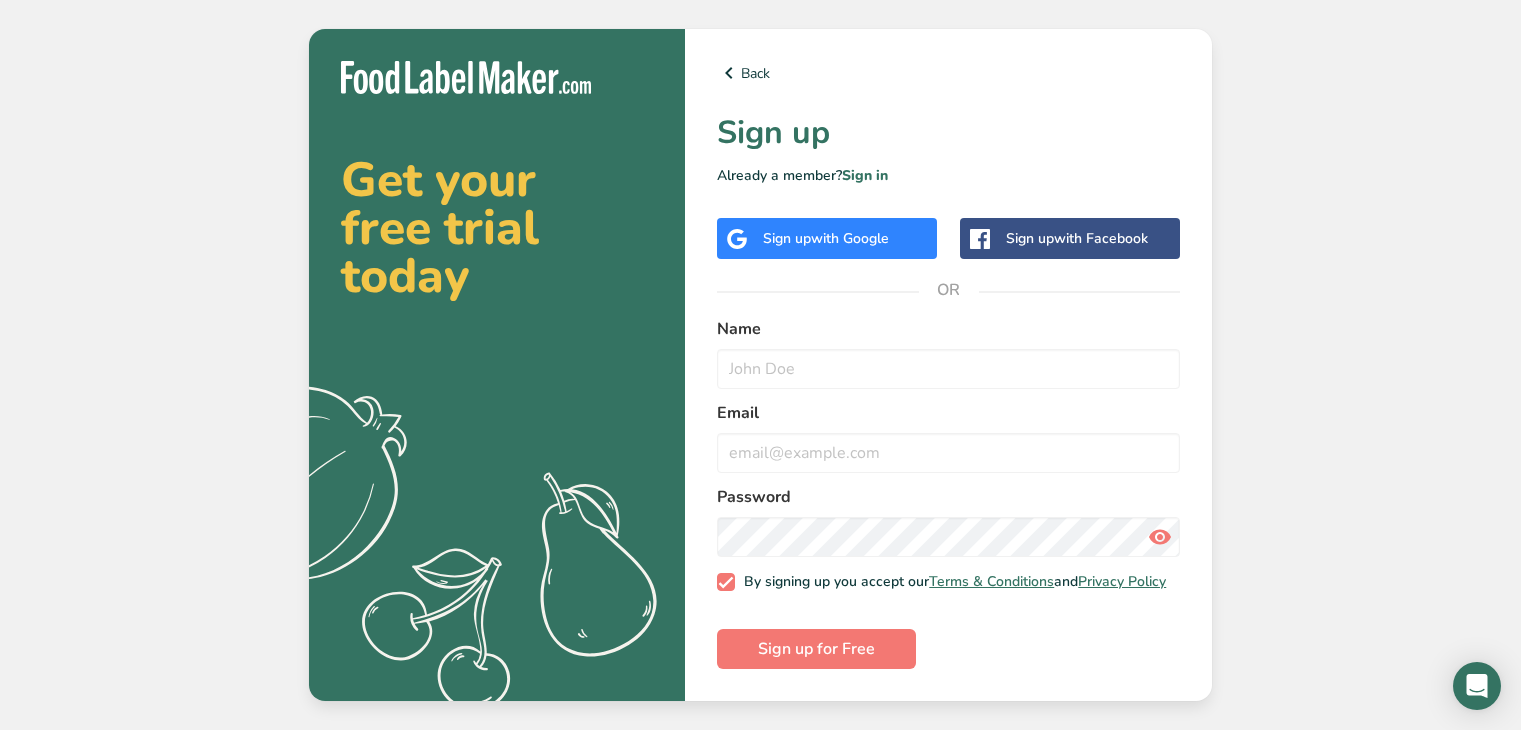 scroll, scrollTop: 0, scrollLeft: 0, axis: both 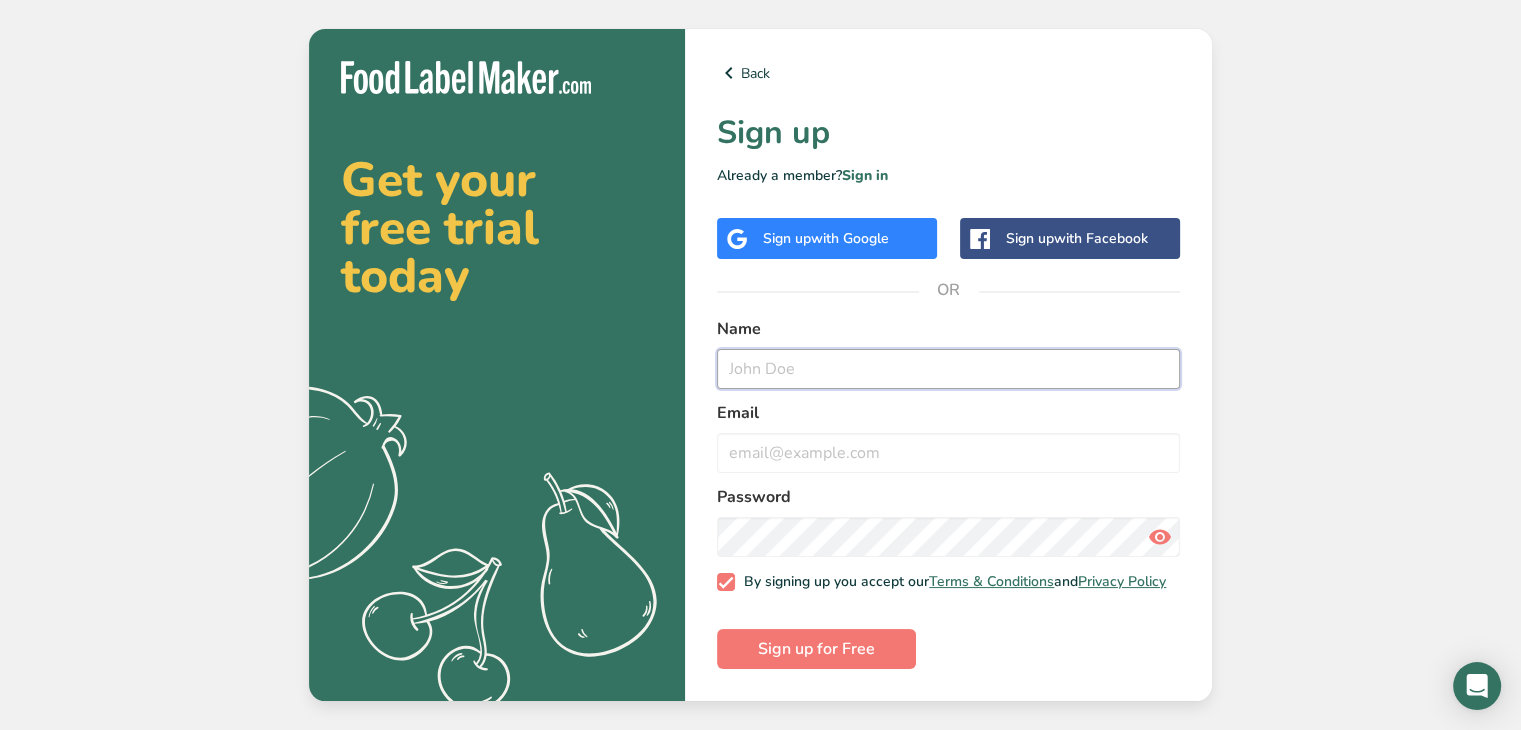 click at bounding box center [948, 369] 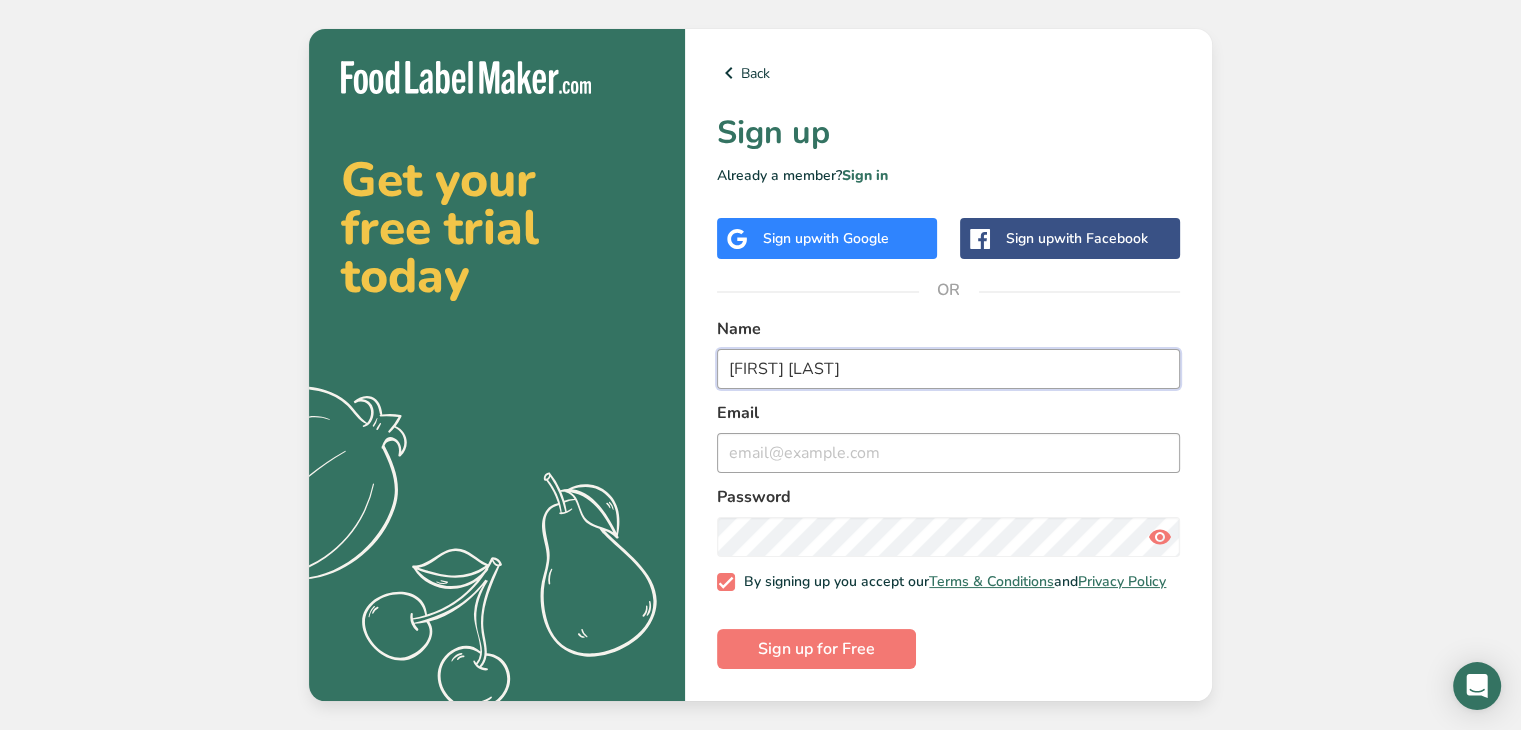 type on "[FIRST] [LAST]" 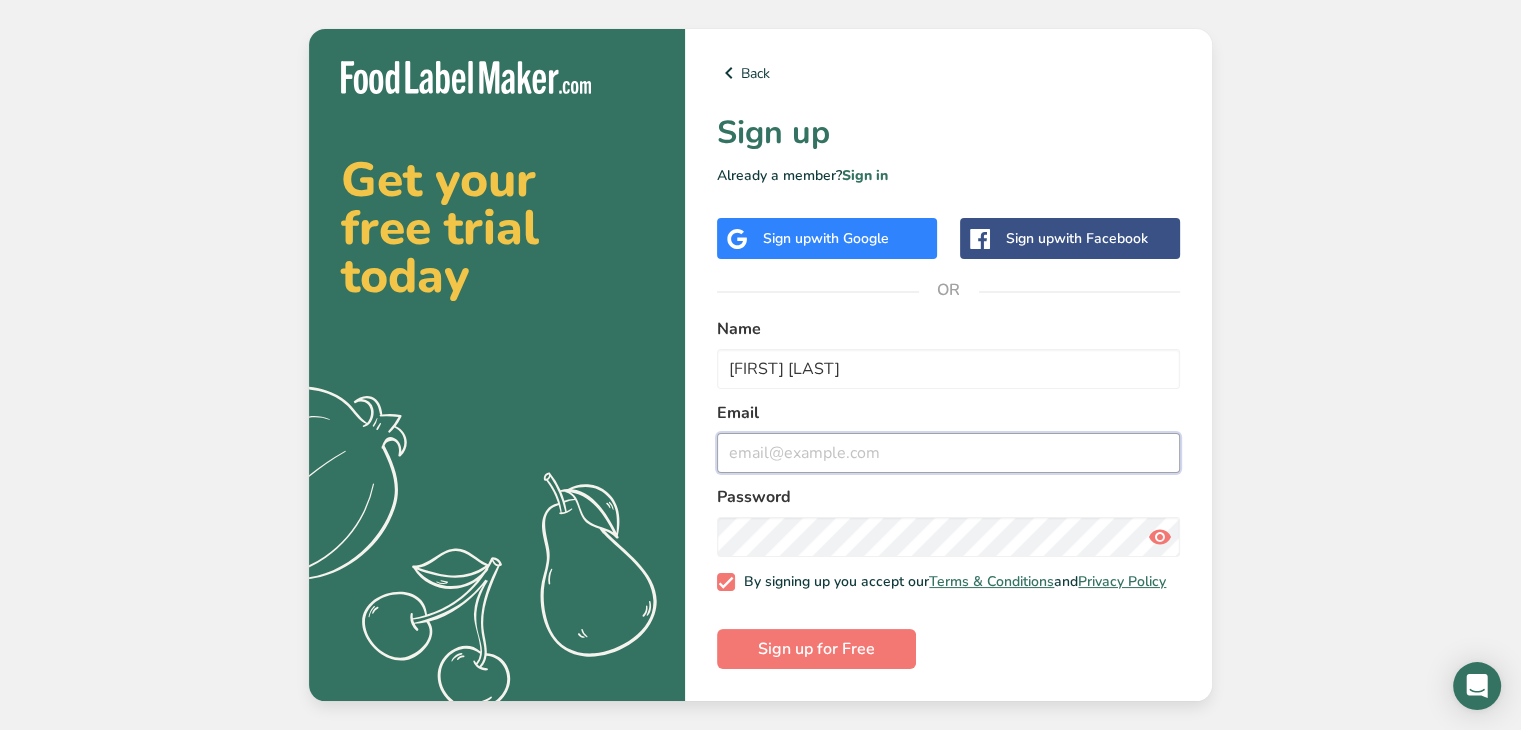 click at bounding box center [948, 453] 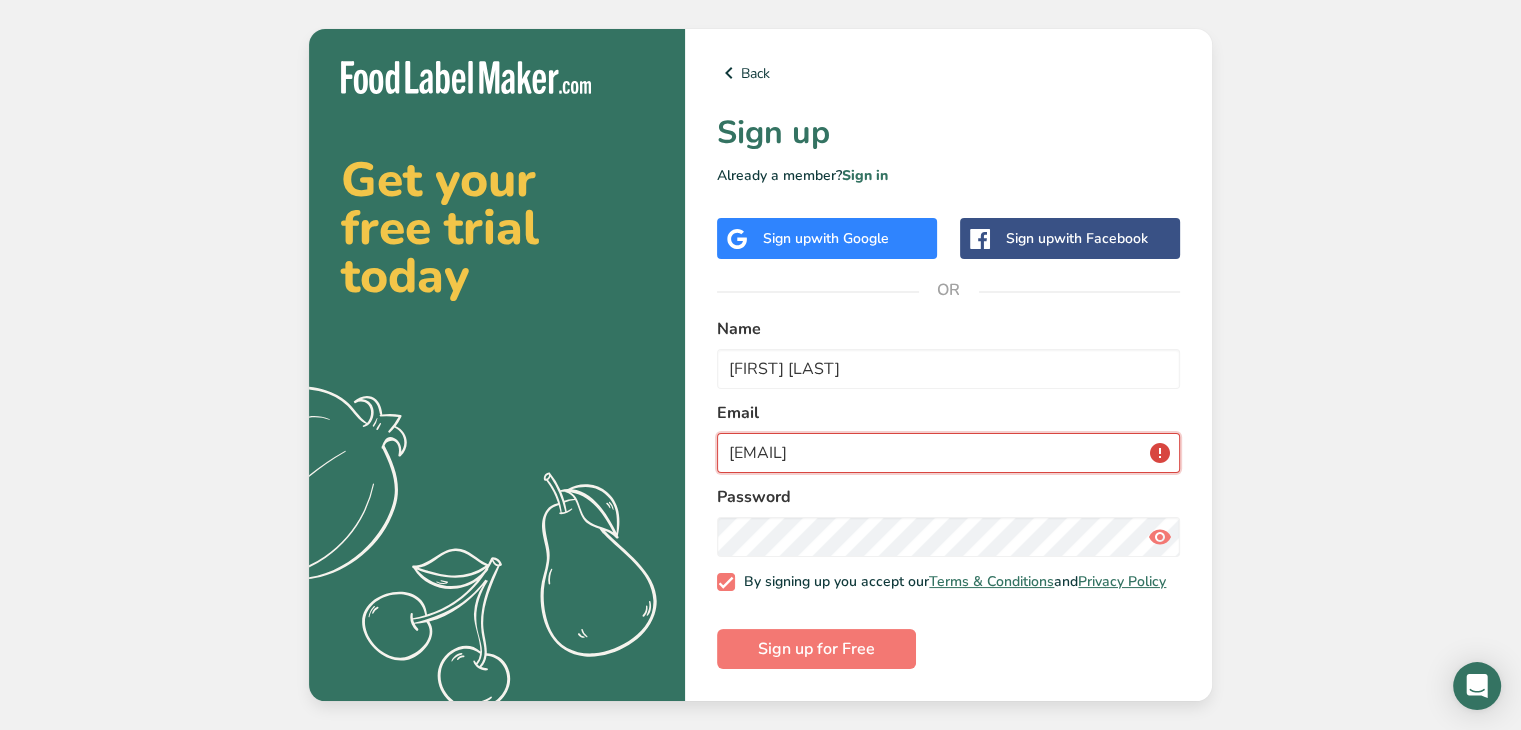 type on "[EMAIL]" 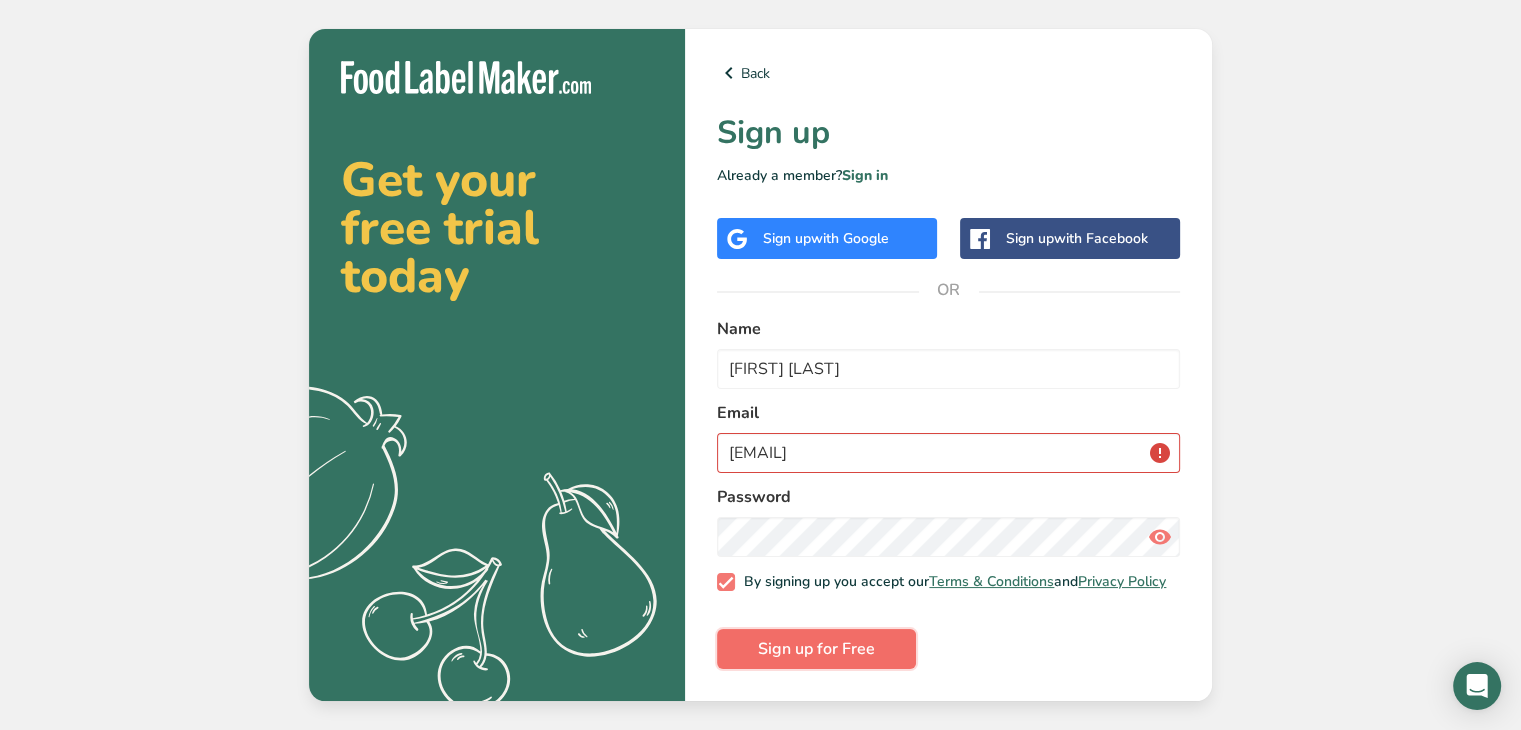 click on "Sign up for Free" at bounding box center [816, 649] 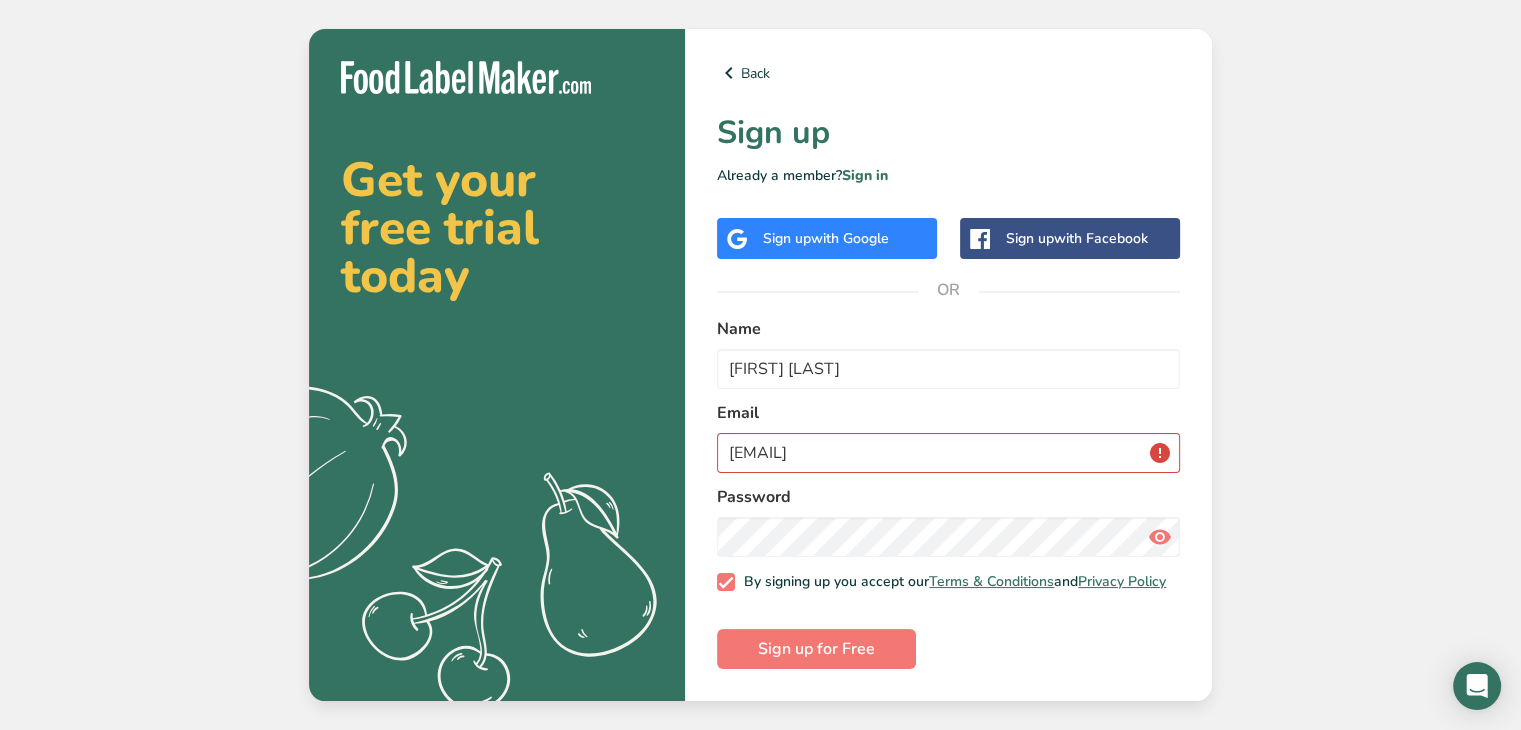 click at bounding box center (1160, 537) 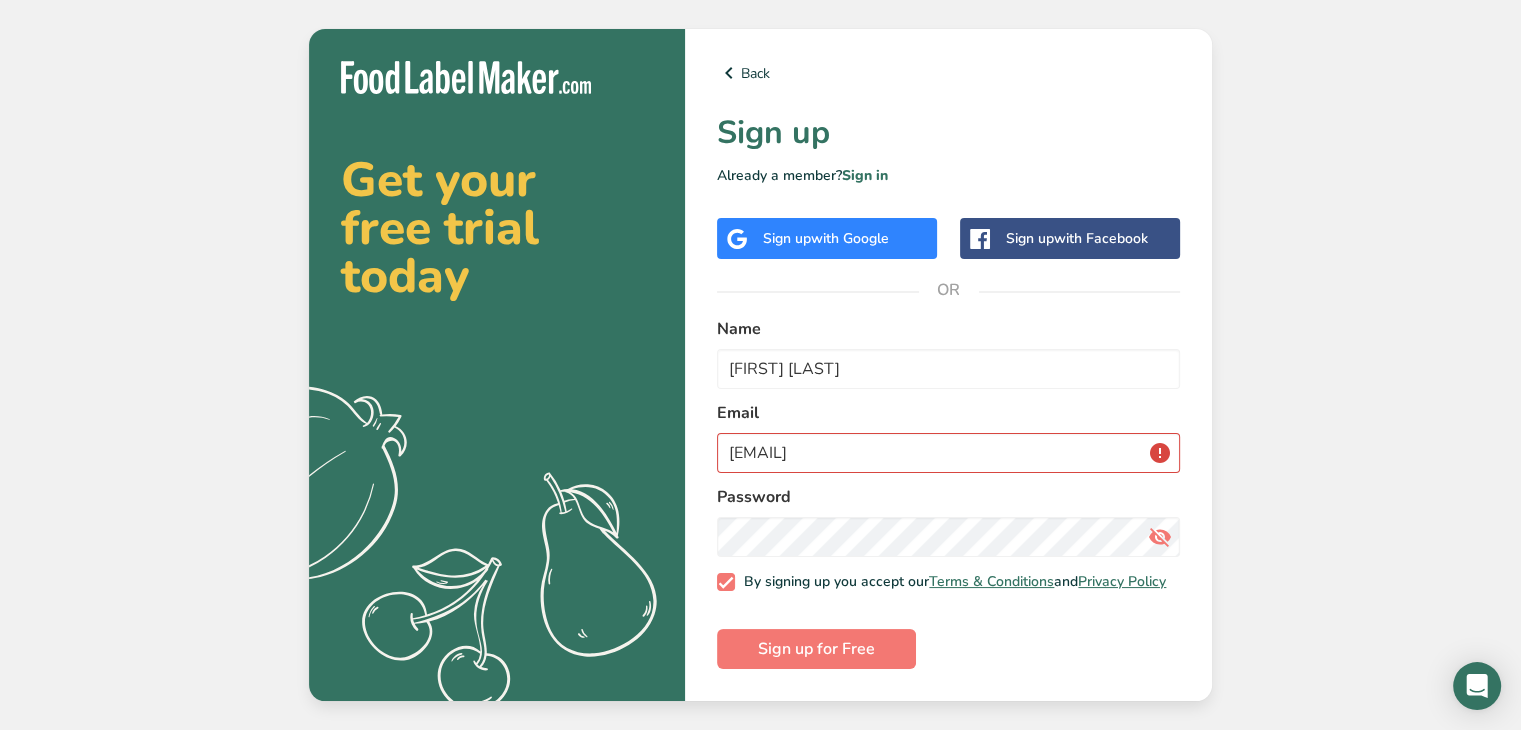 click on "Get your   free trial   today
.a{fill:#f5f3ed;}
Back
Sign up
Already a member?
Sign in
Sign up  with Google
Sign up  with Facebook   OR   Name SEAN RILEY   Email TSEANRILEY@YAHOO.COM   Password
By signing up you accept our
Terms & Conditions
and
Privacy Policy
Sign up for Free" at bounding box center (760, 365) 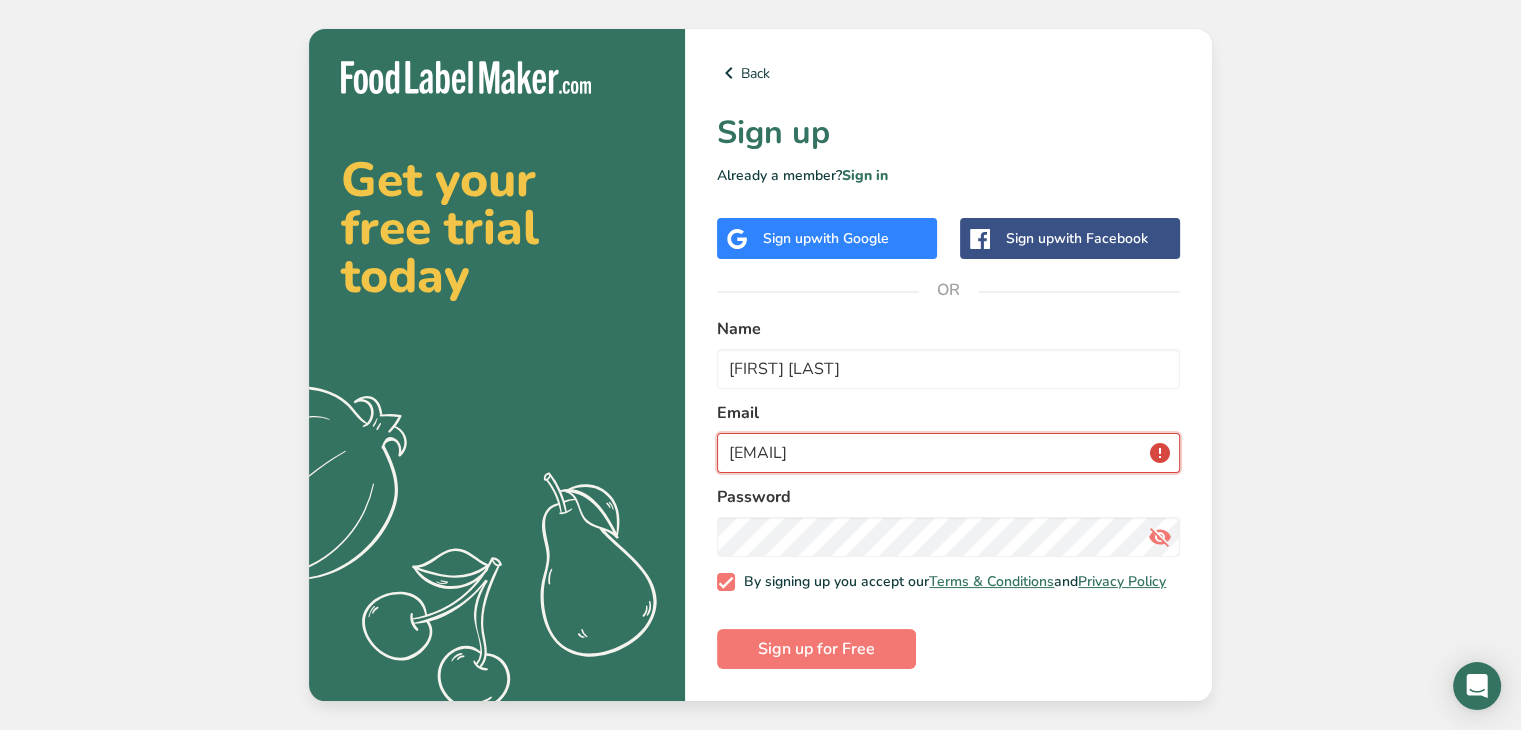 click on "TSEANRILEY@YAHOO.COM" at bounding box center [948, 453] 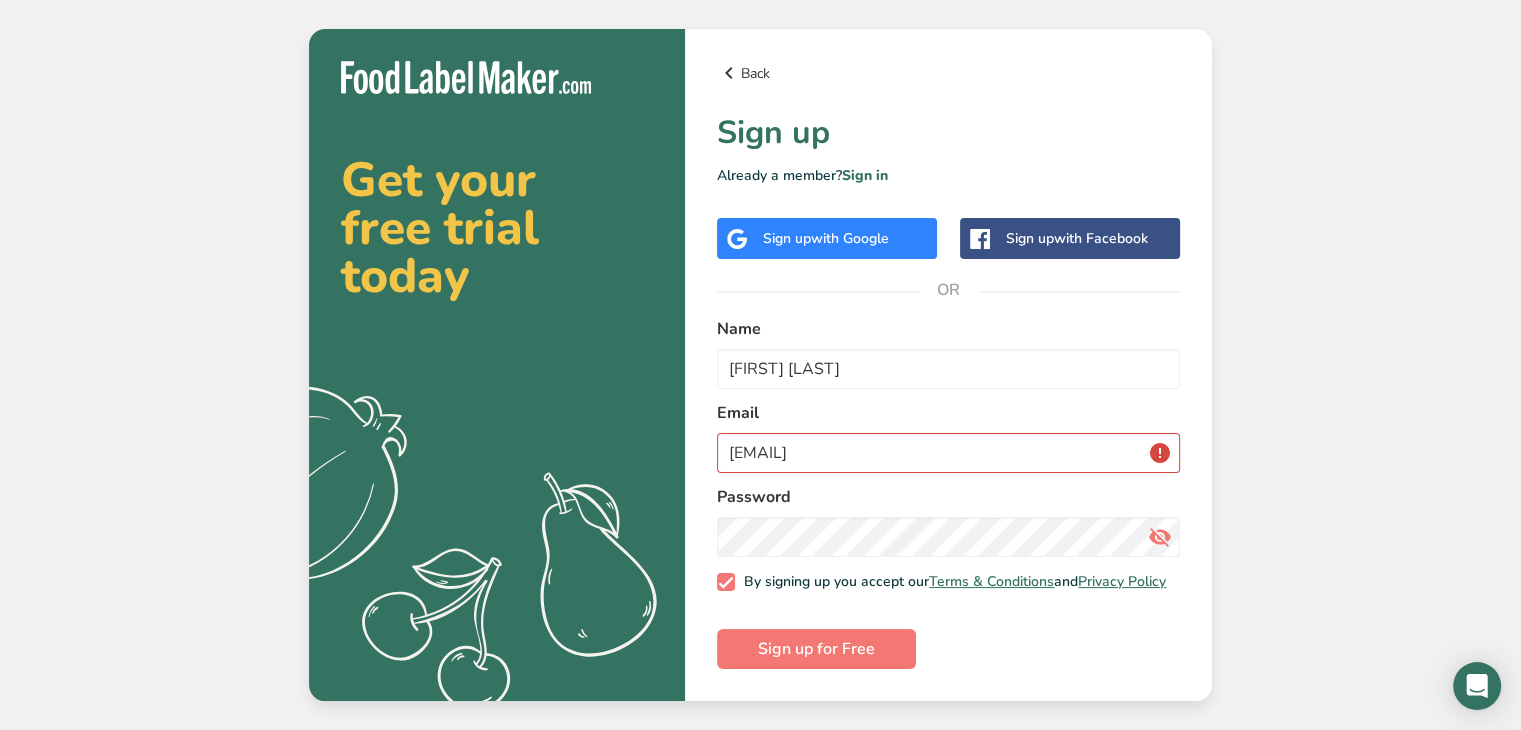 click on "Back" at bounding box center [948, 73] 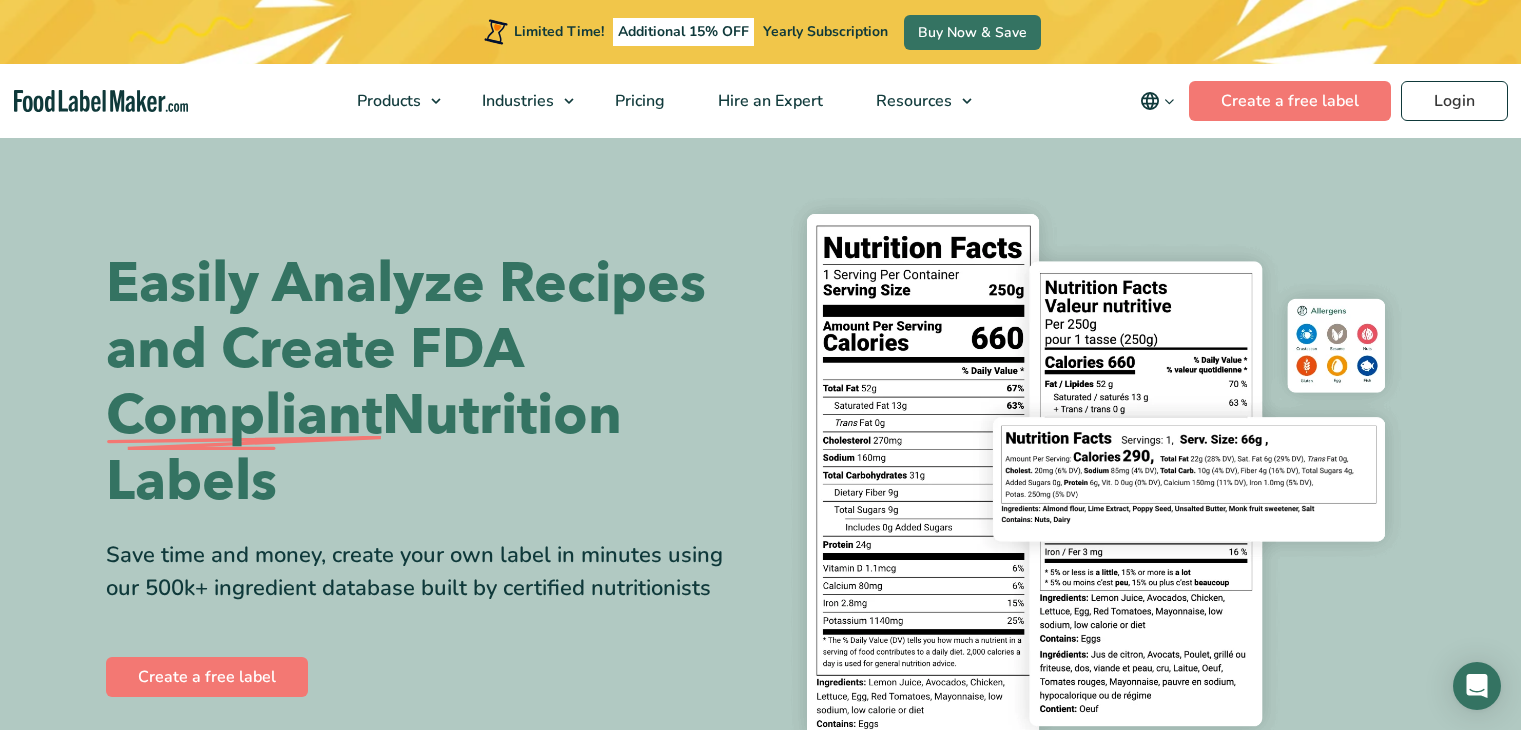 scroll, scrollTop: 0, scrollLeft: 0, axis: both 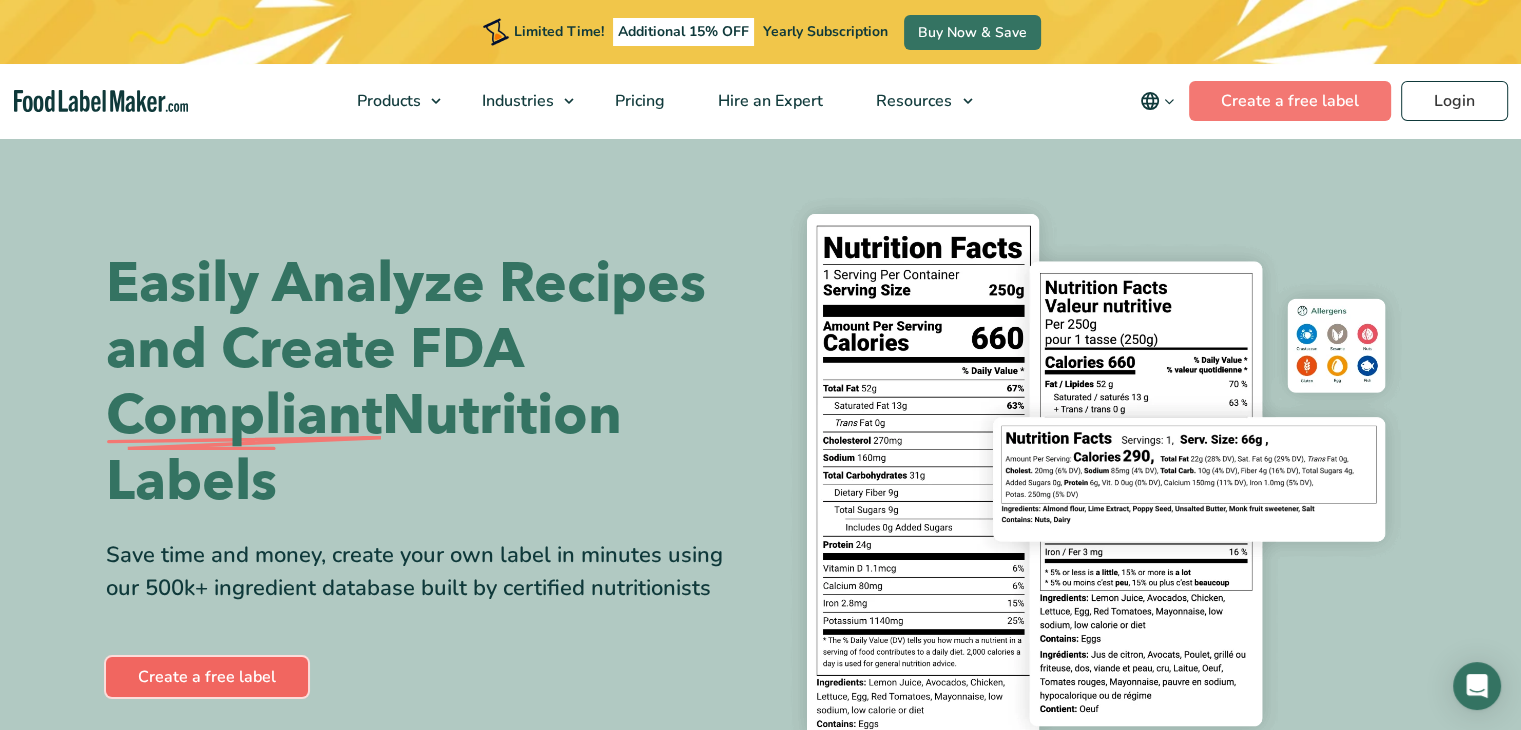 click on "Create a free label" at bounding box center (207, 677) 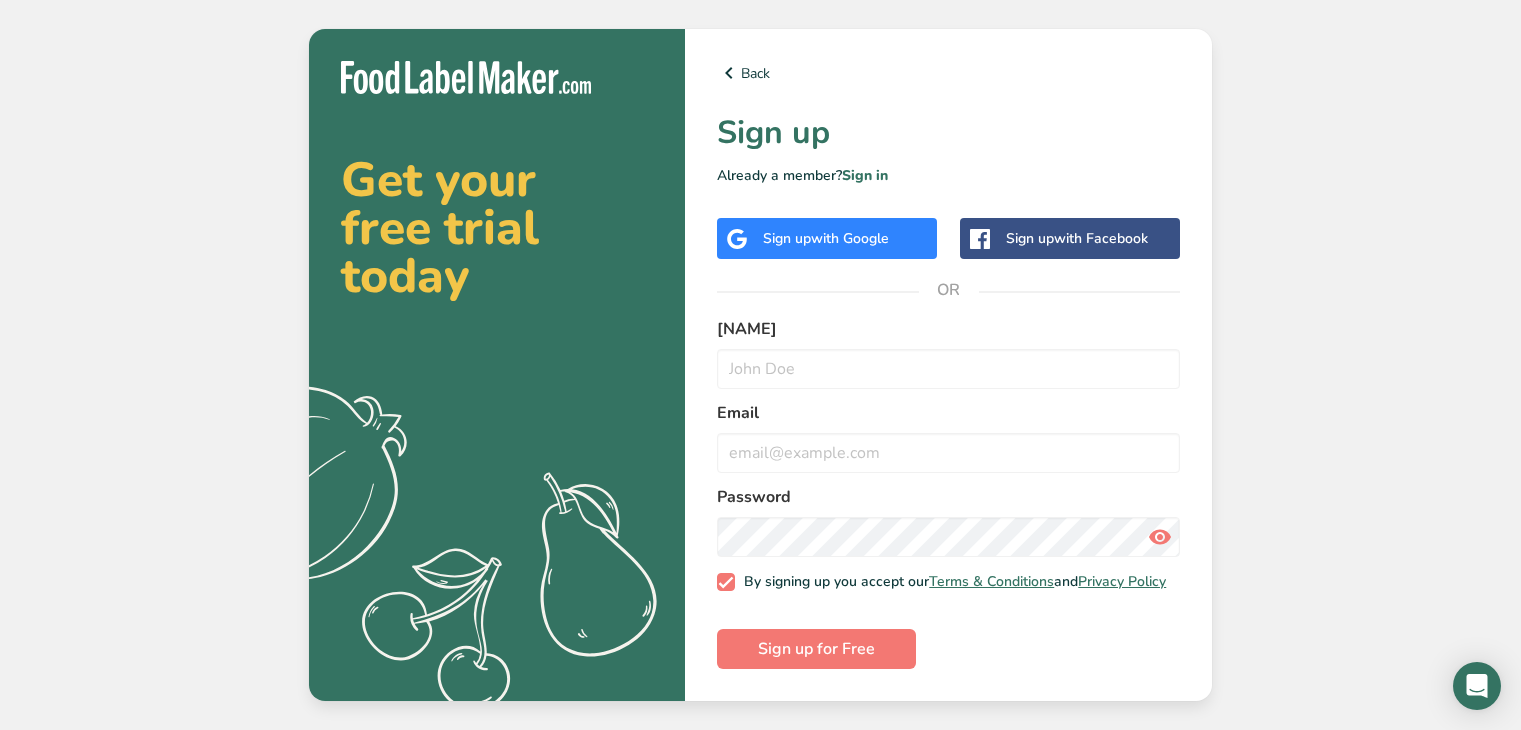 scroll, scrollTop: 0, scrollLeft: 0, axis: both 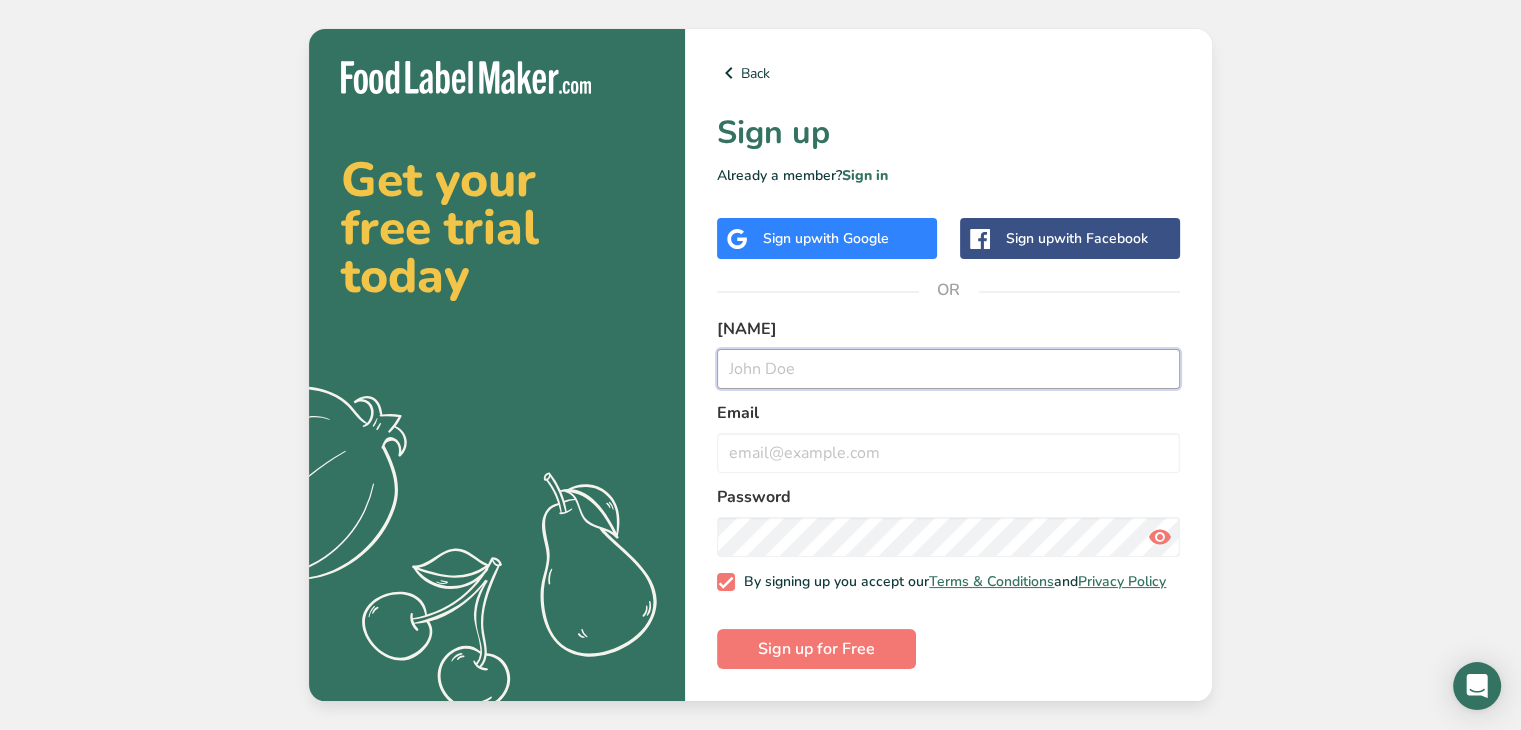click at bounding box center [948, 369] 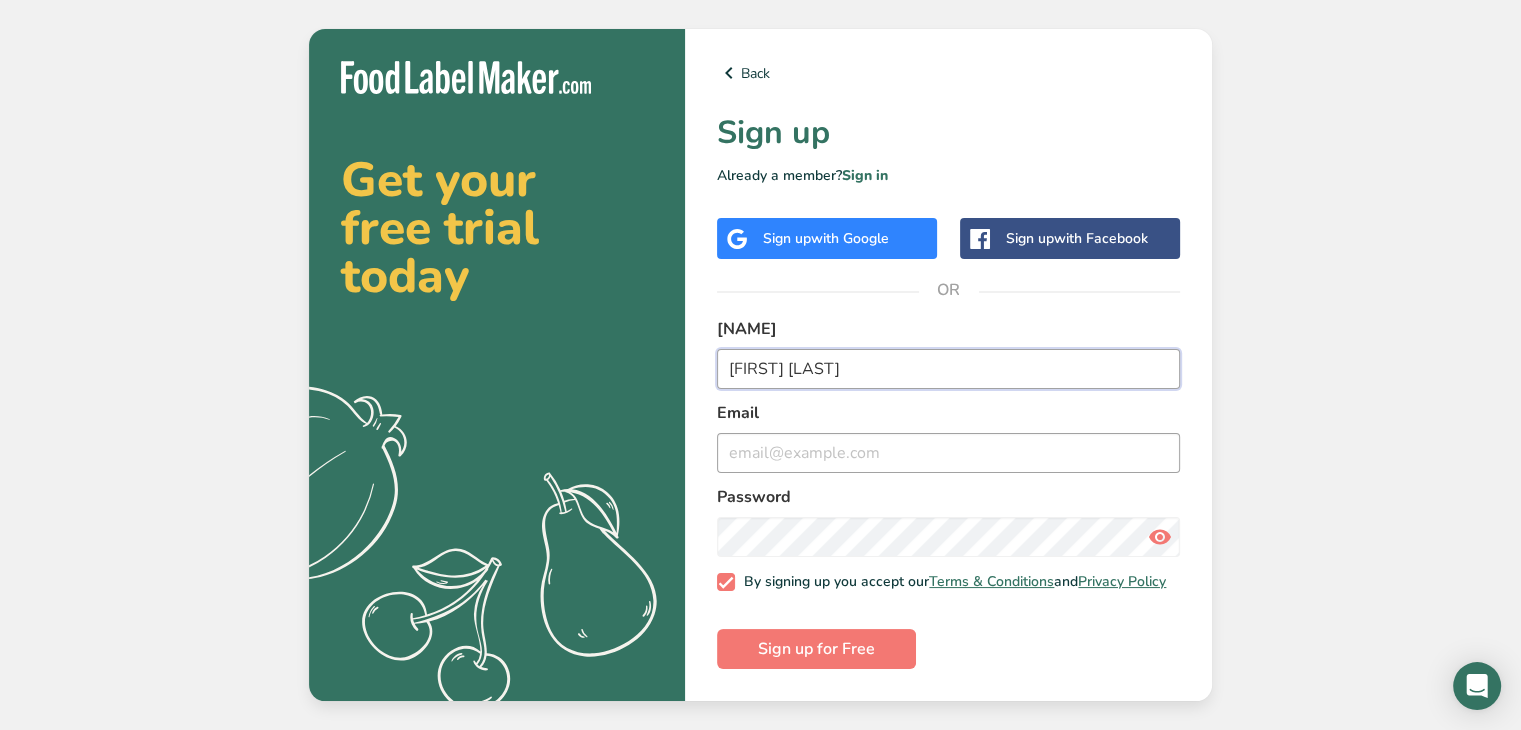 type on "SEAN RILEY" 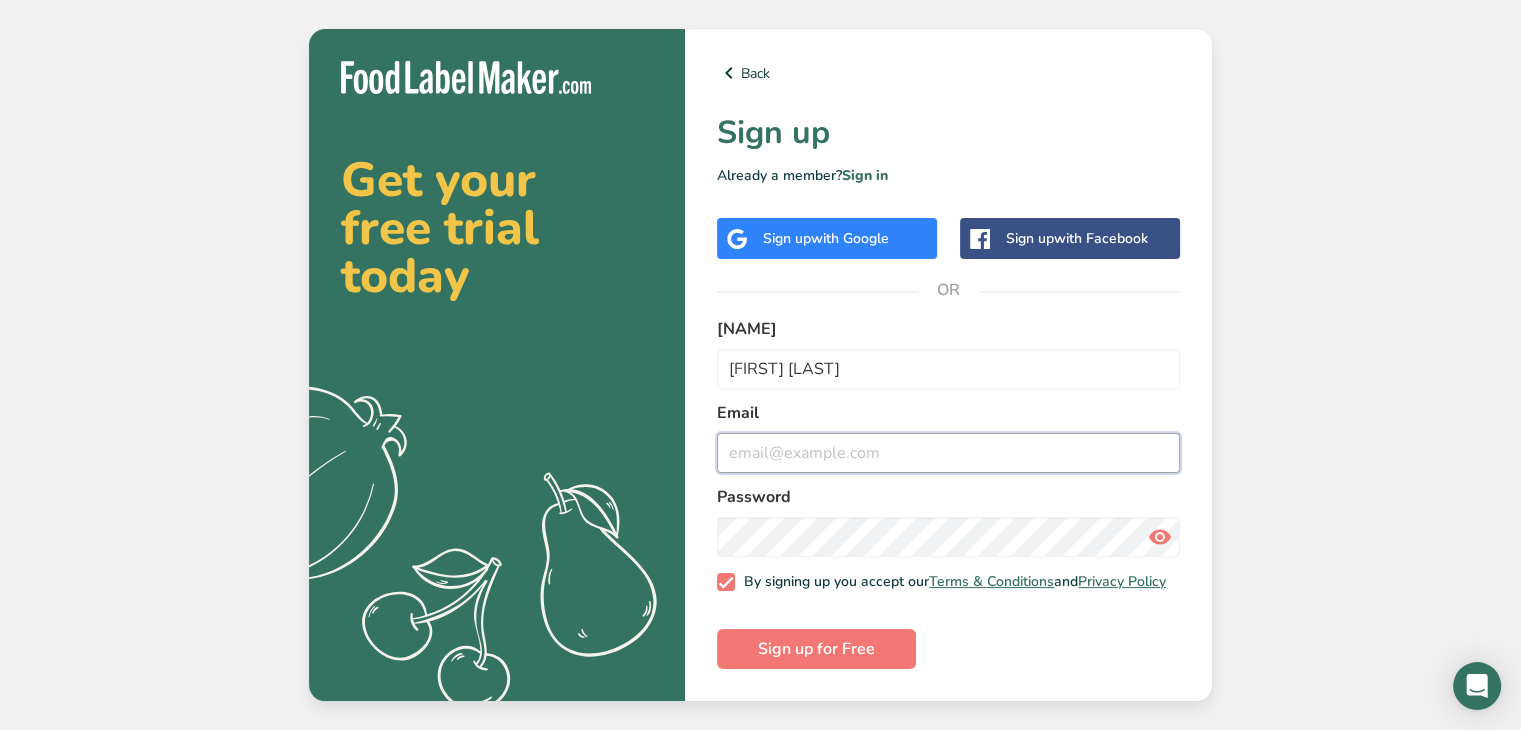 click at bounding box center (948, 453) 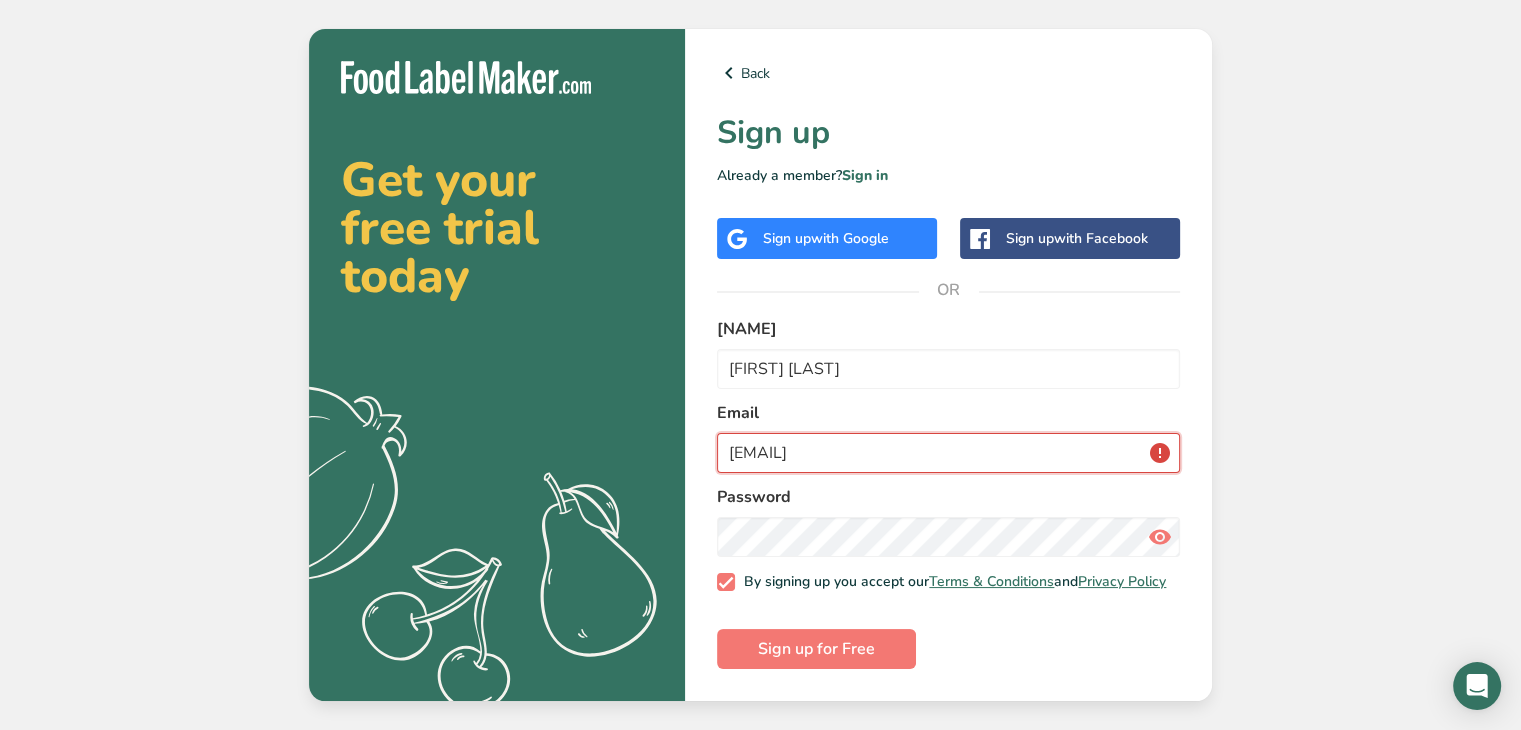 type on "TSEANRILEY@YAHOO.COM" 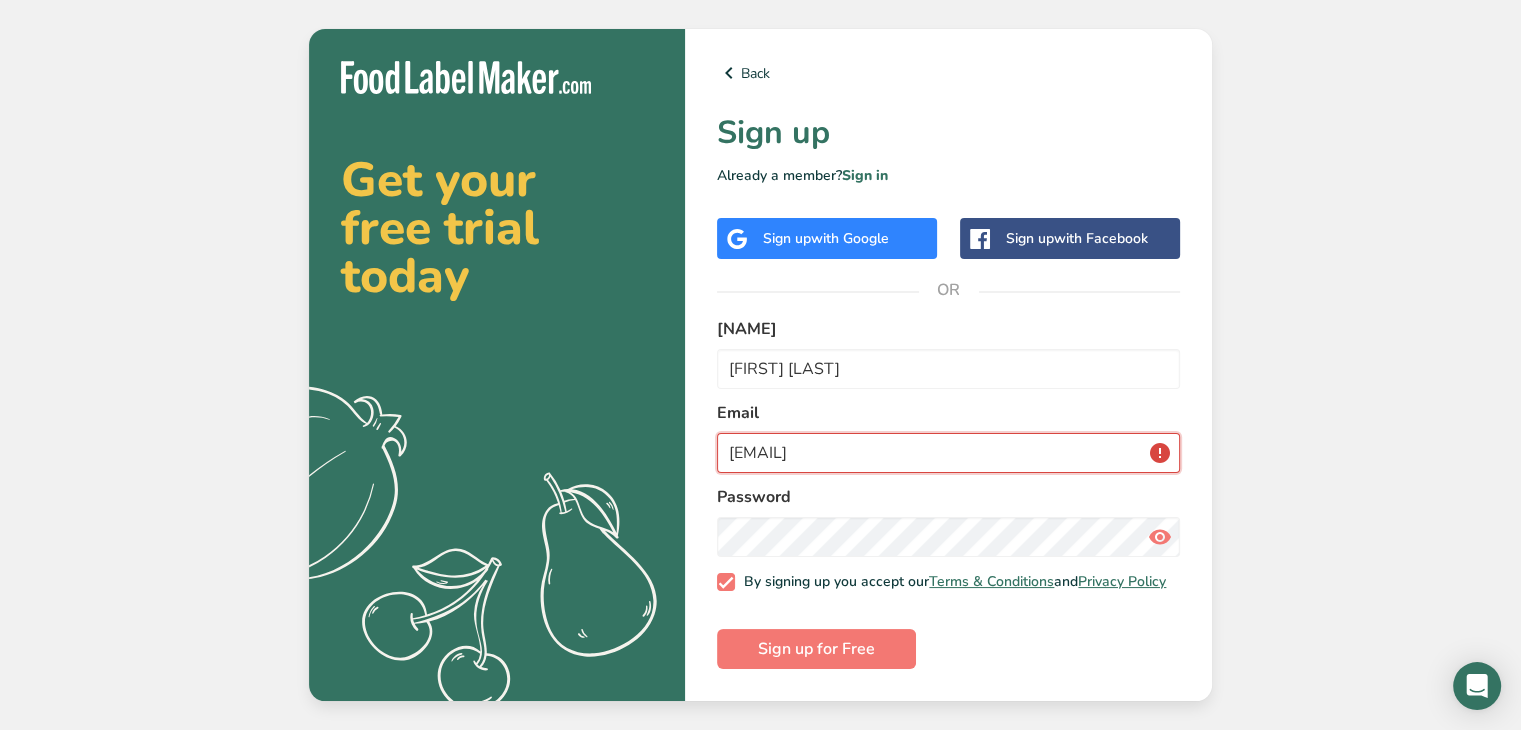 click on "TSEANRILEY@YAHOO.COM" at bounding box center [948, 453] 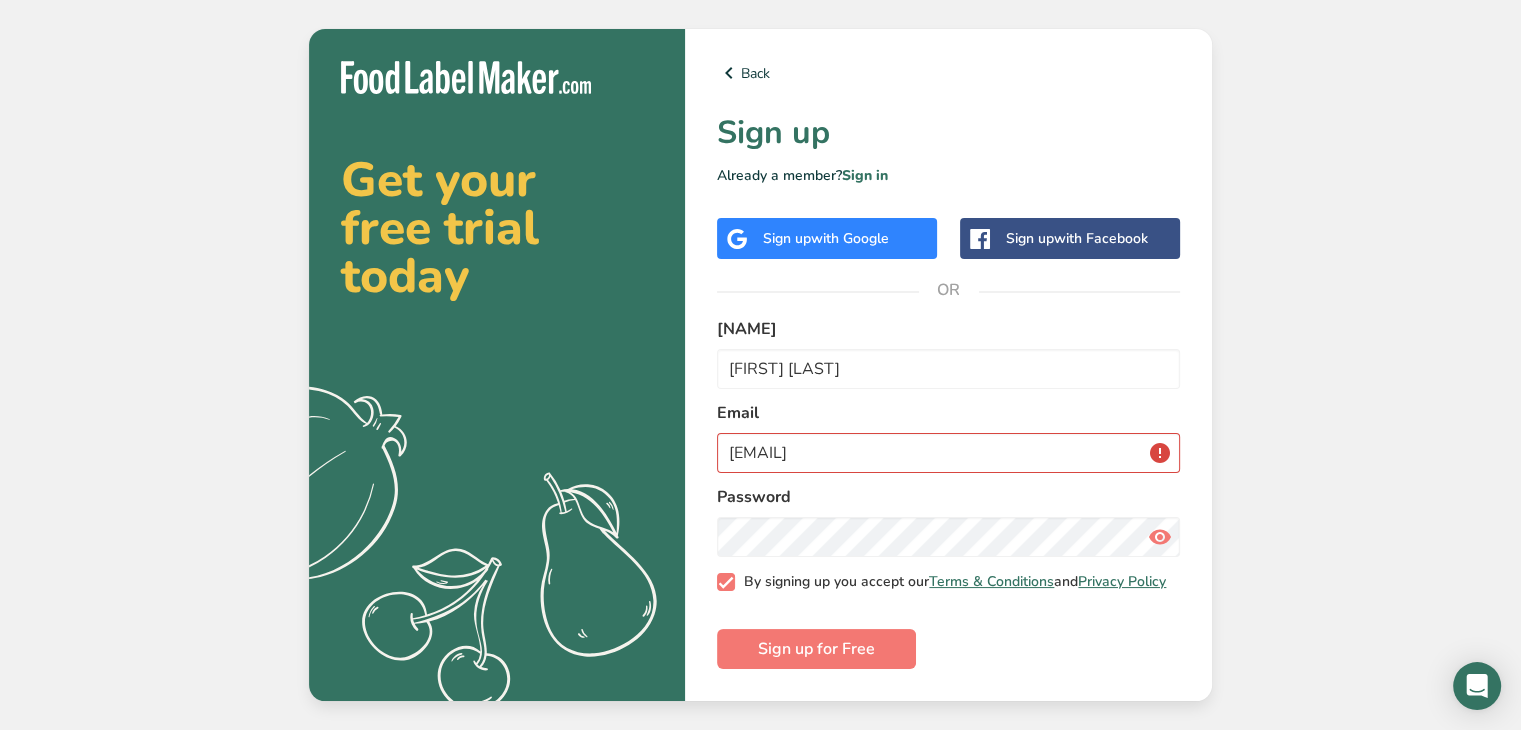 click at bounding box center [726, 582] 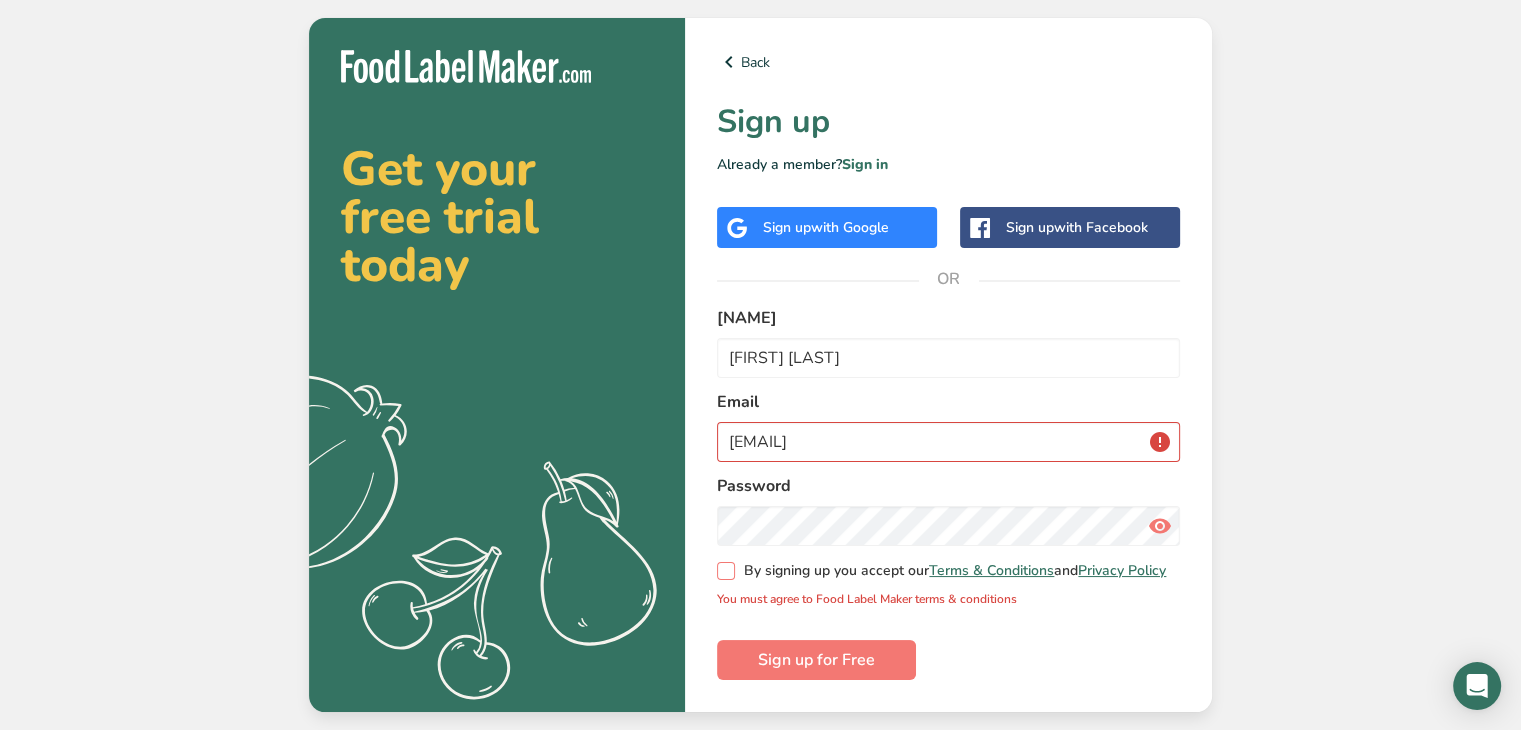 click at bounding box center [726, 571] 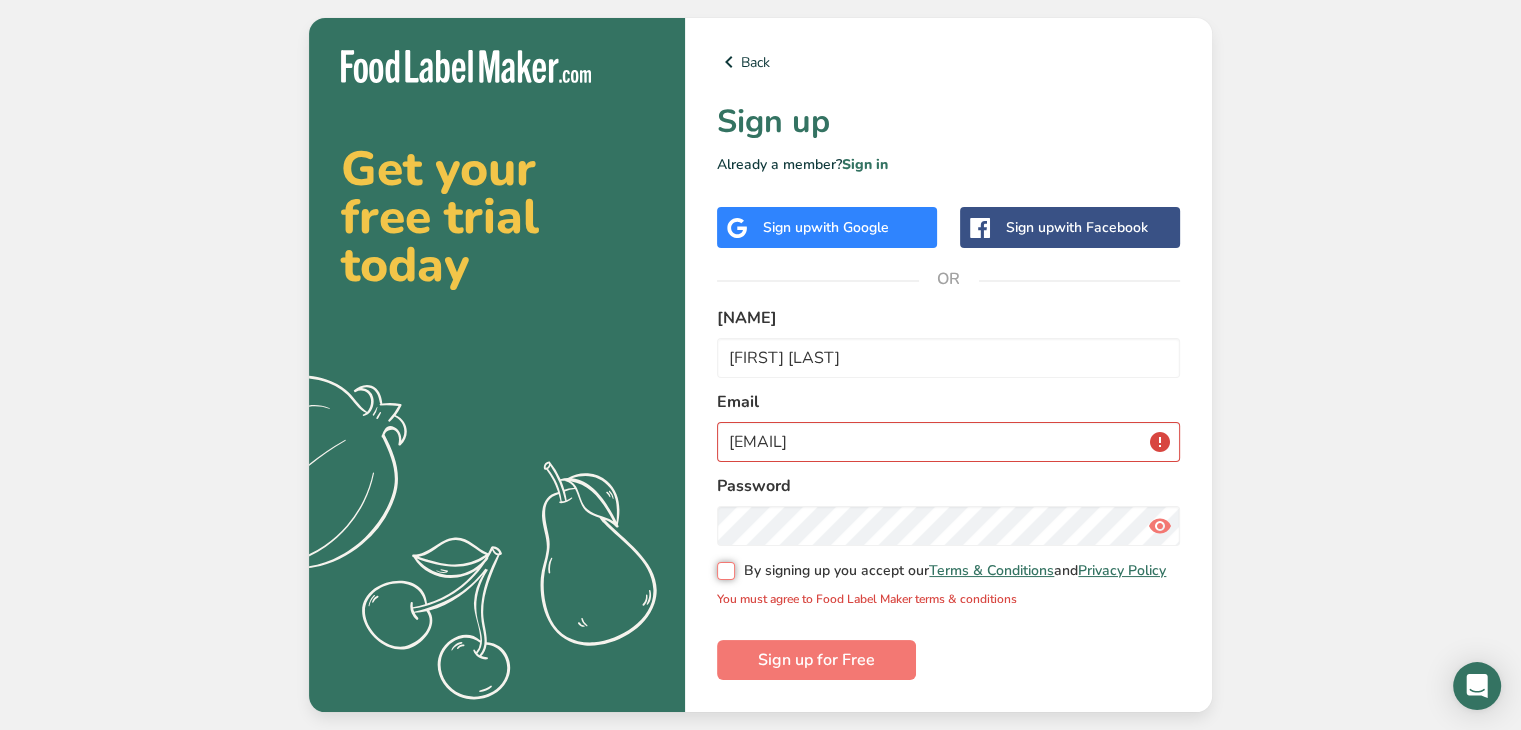 click on "By signing up you accept our
Terms & Conditions
and
Privacy Policy" at bounding box center [723, 571] 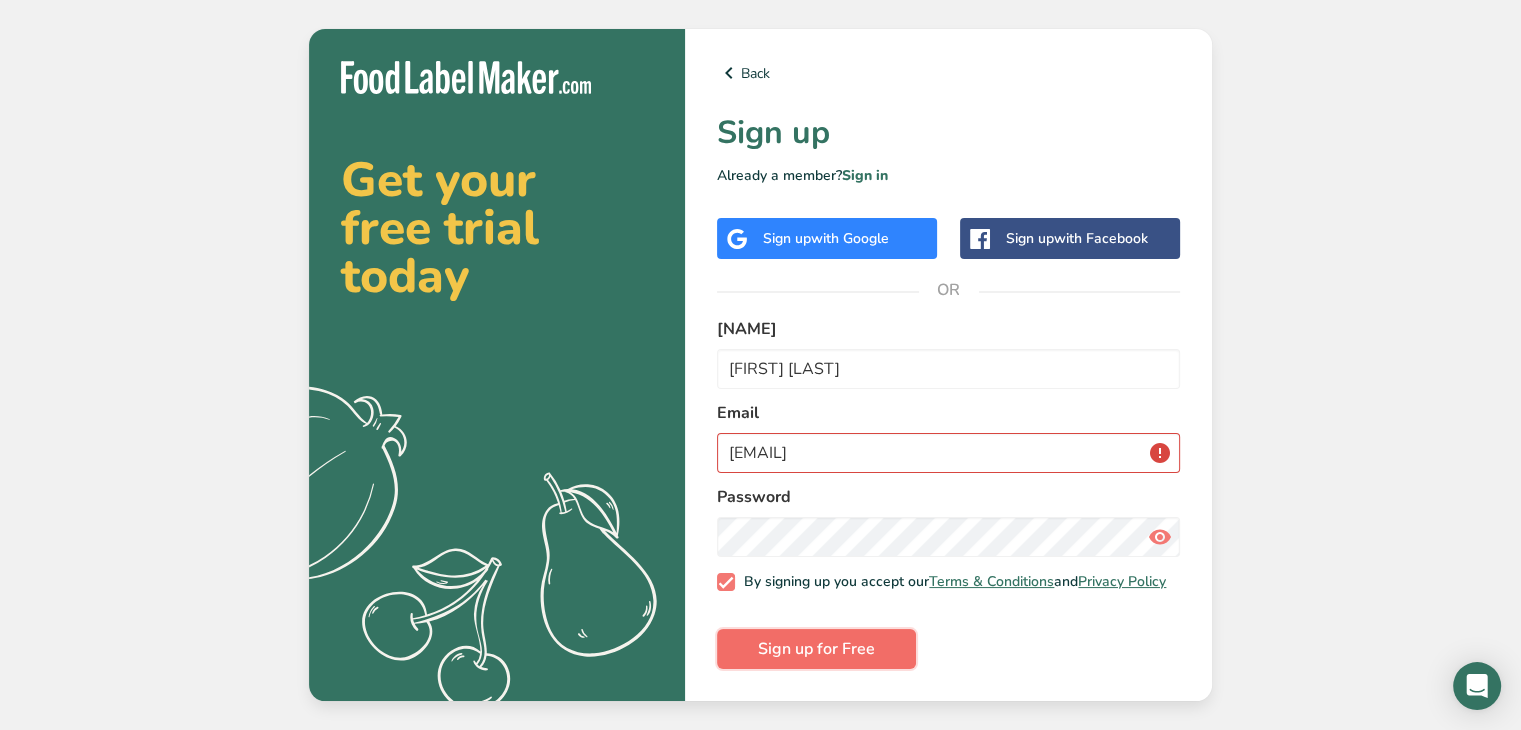 click on "Sign up for Free" at bounding box center [816, 649] 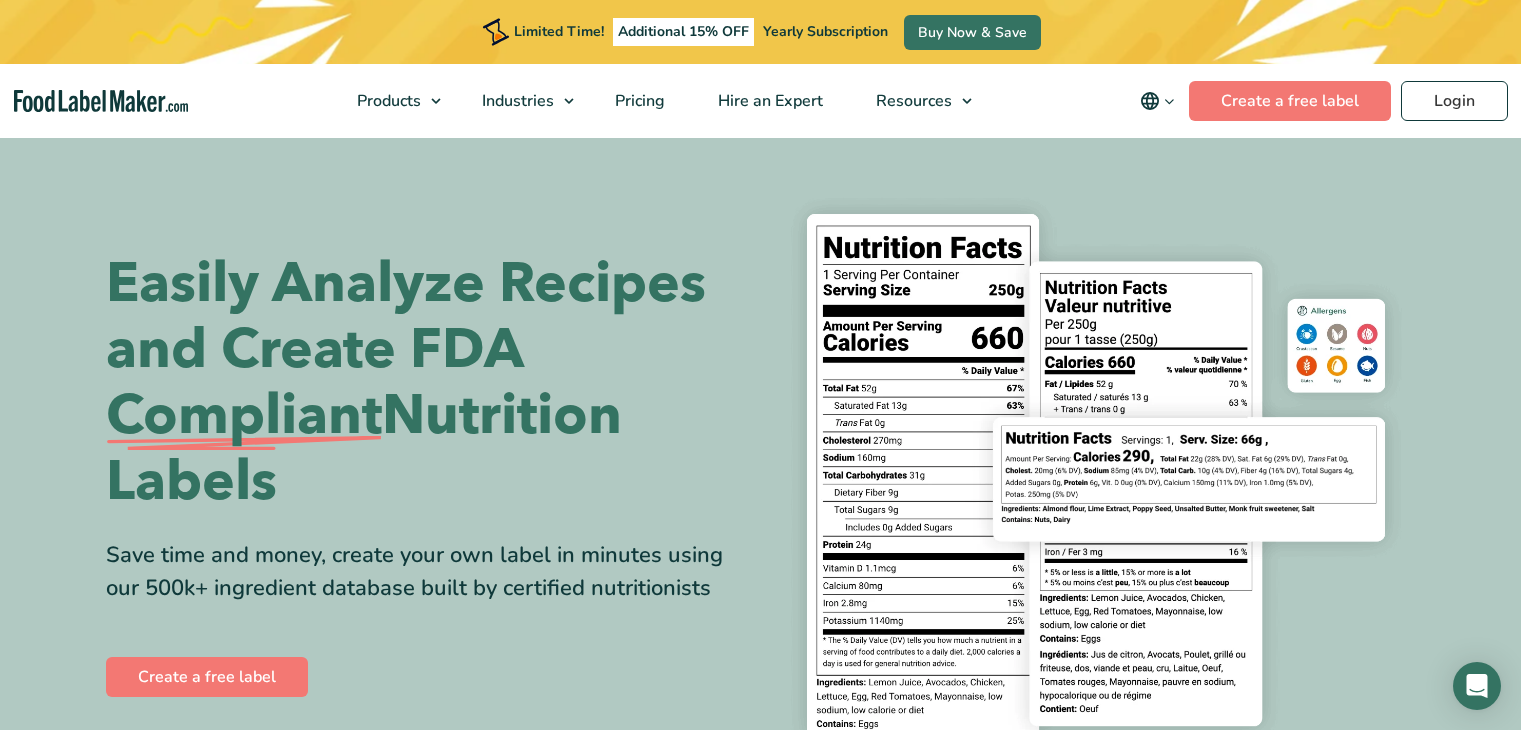 scroll, scrollTop: 0, scrollLeft: 0, axis: both 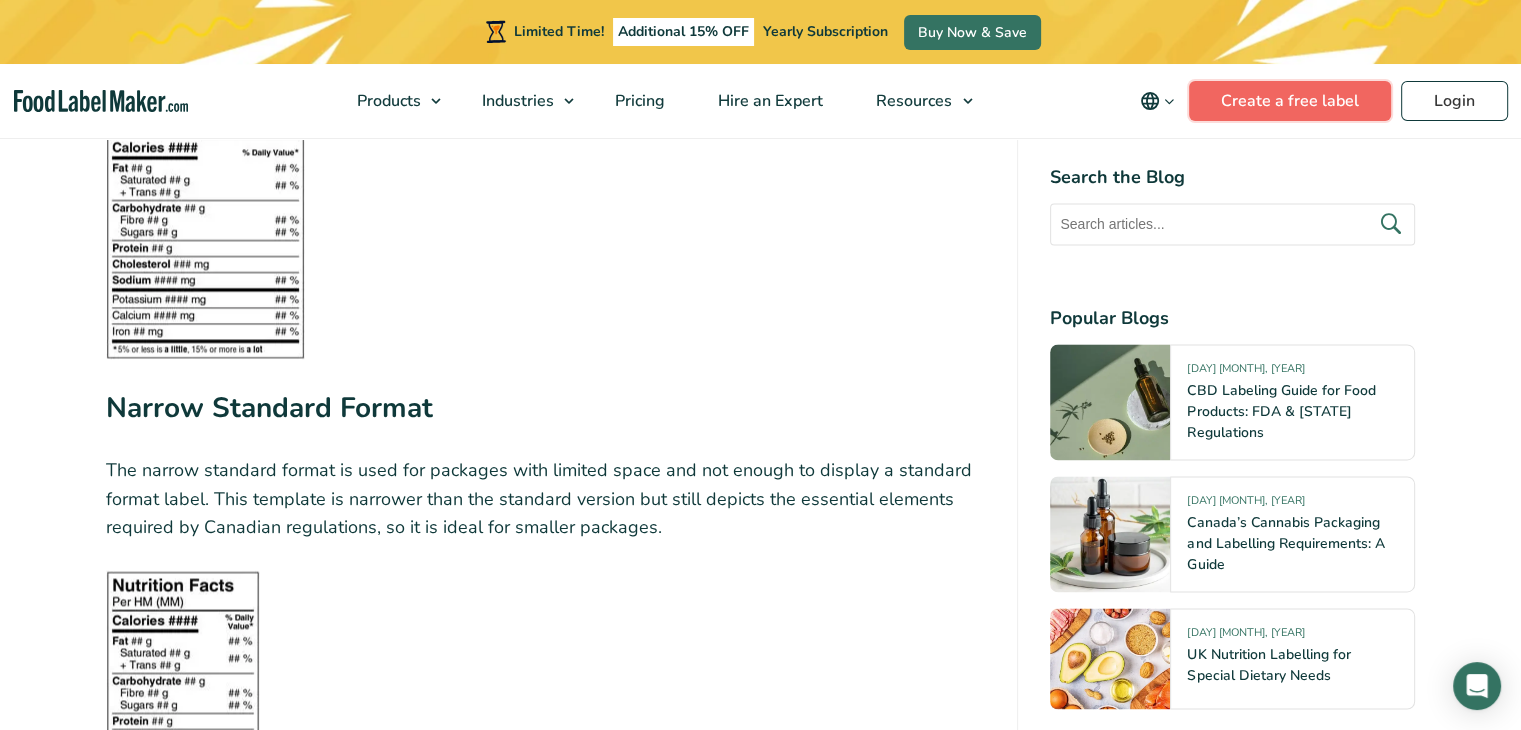 click on "Create a free label" at bounding box center (1290, 101) 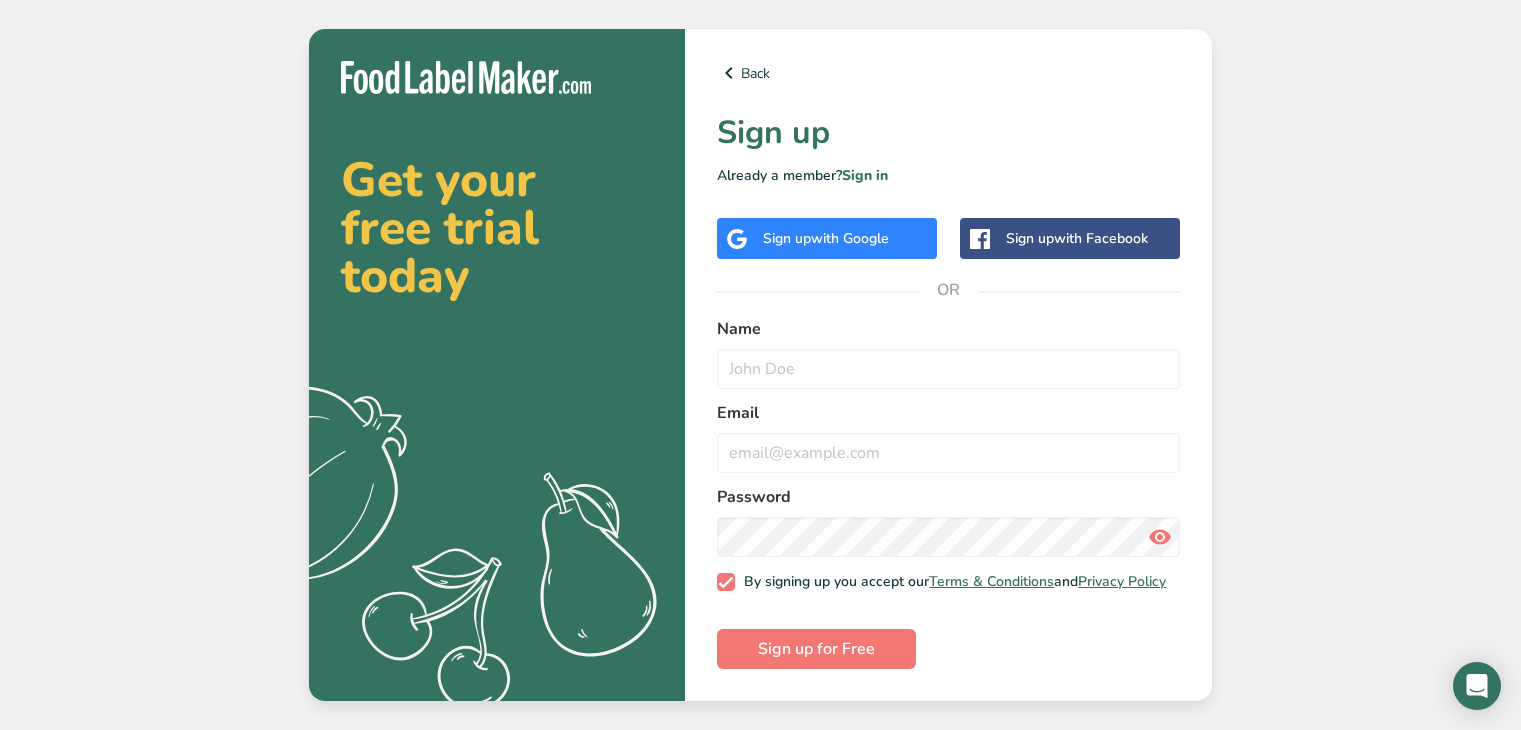 scroll, scrollTop: 0, scrollLeft: 0, axis: both 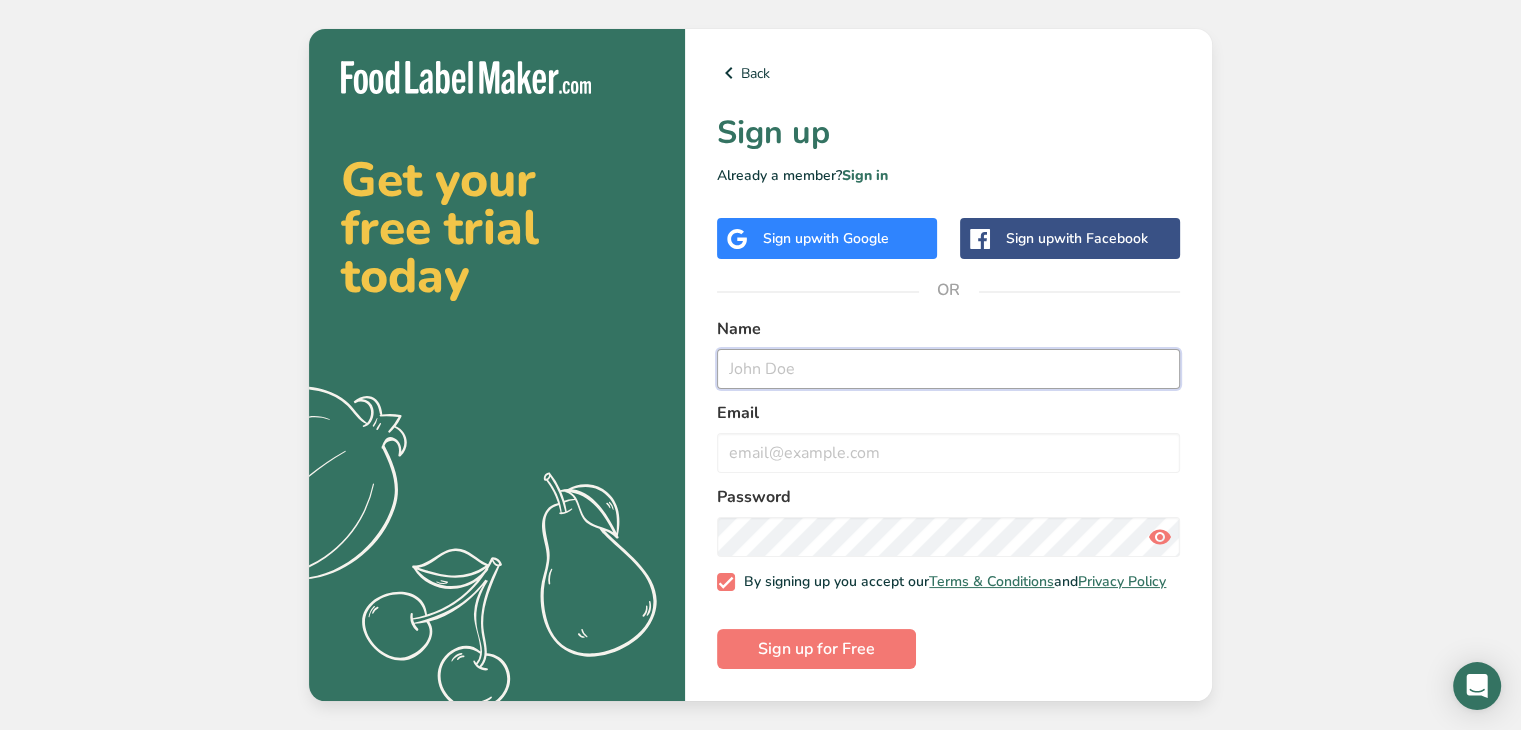 click at bounding box center [948, 369] 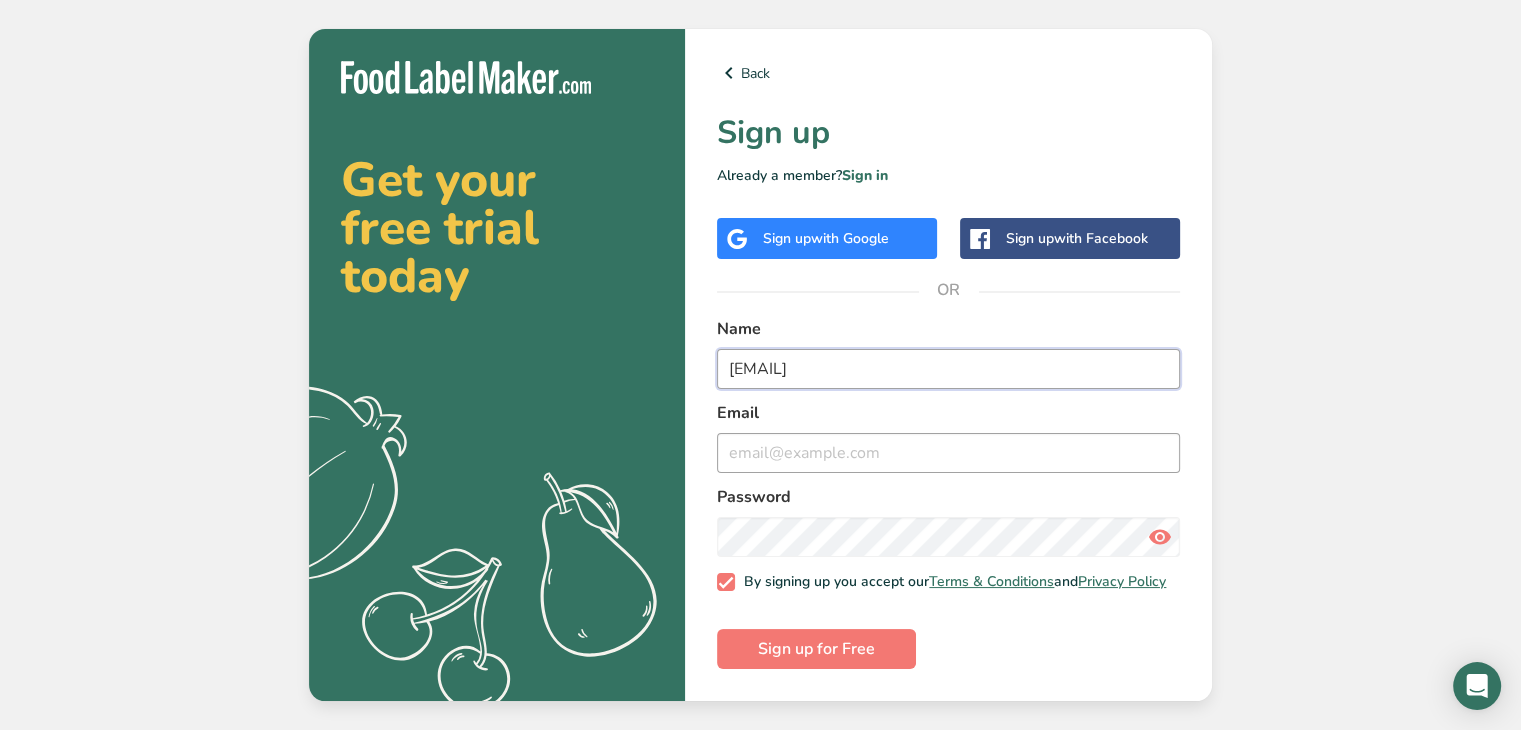 type on "[EMAIL]" 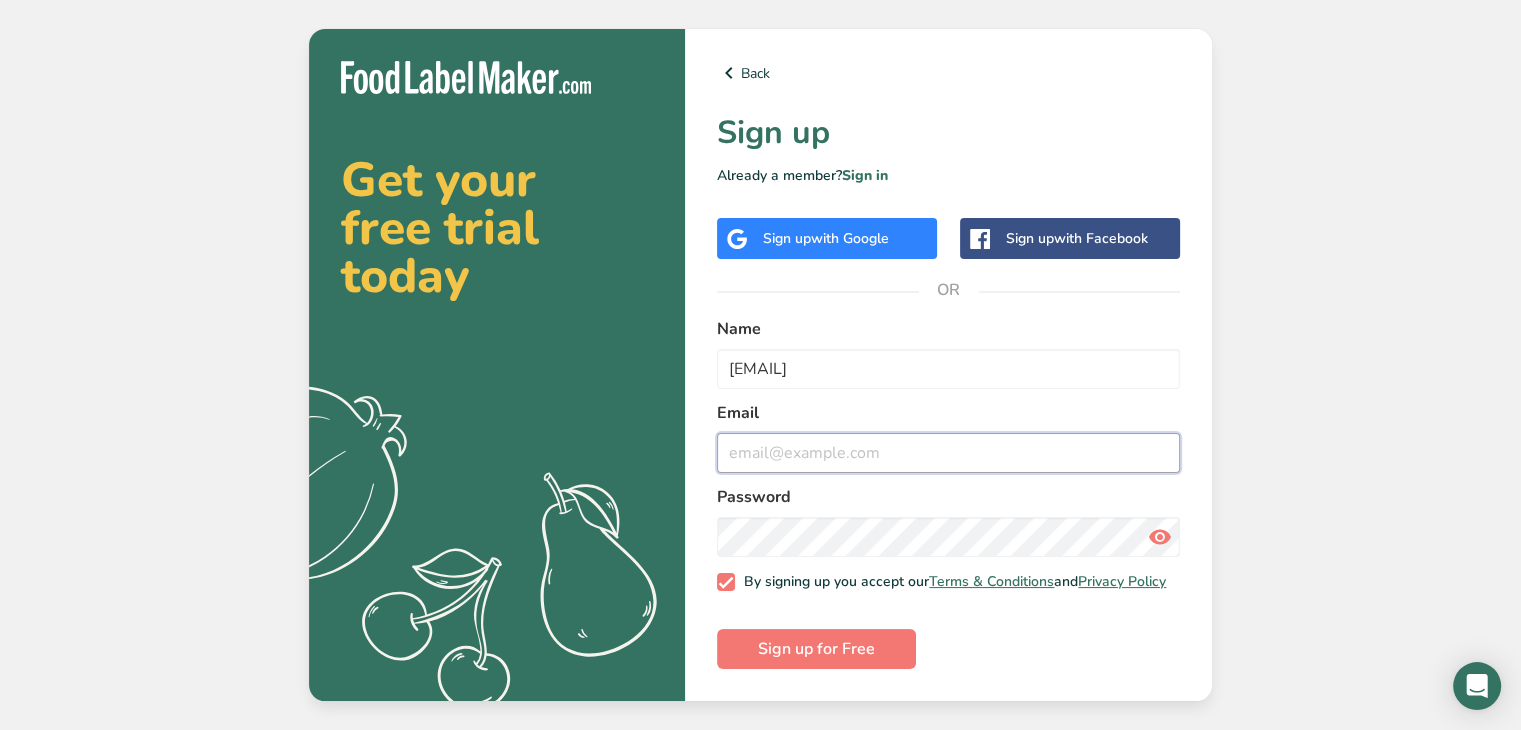 click at bounding box center [948, 453] 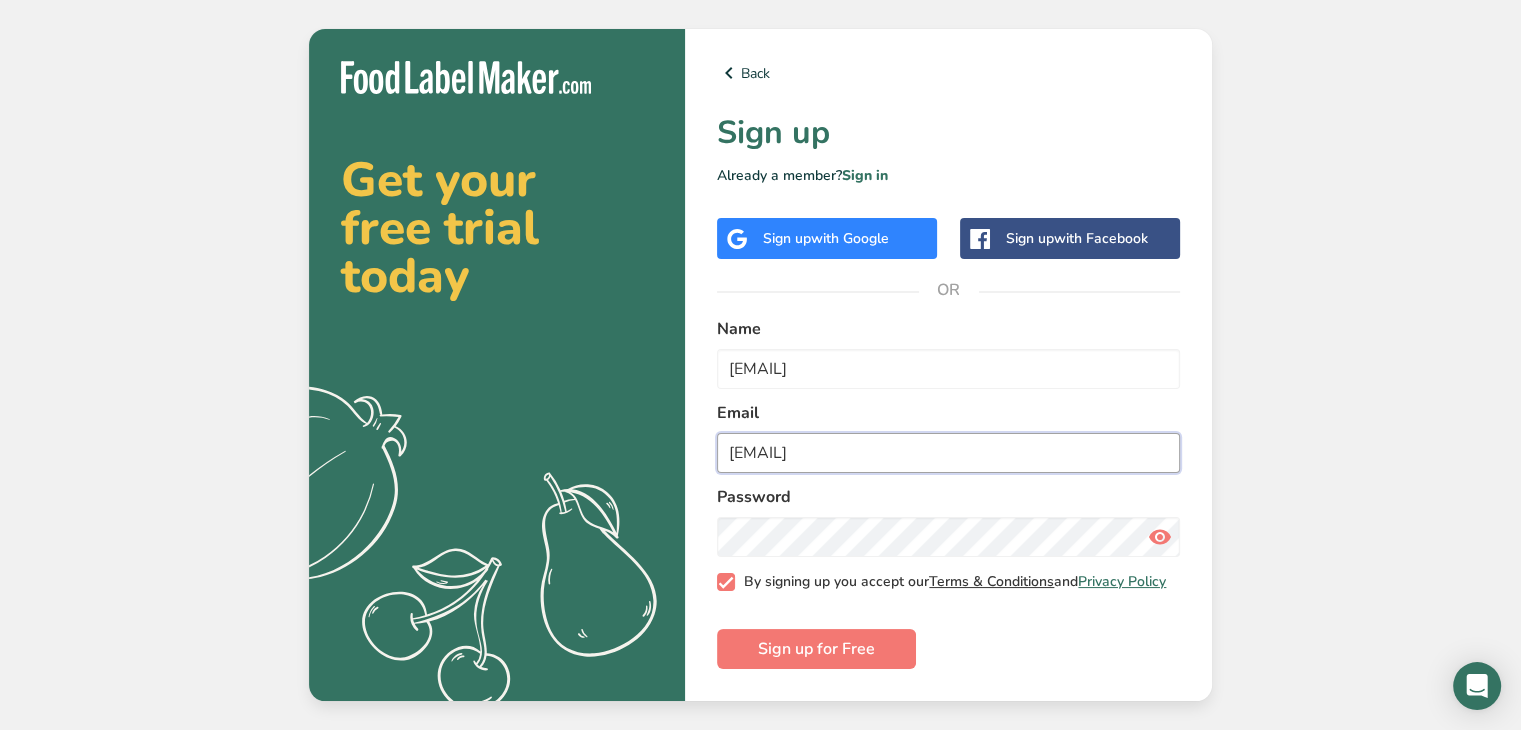 type on "[EMAIL]" 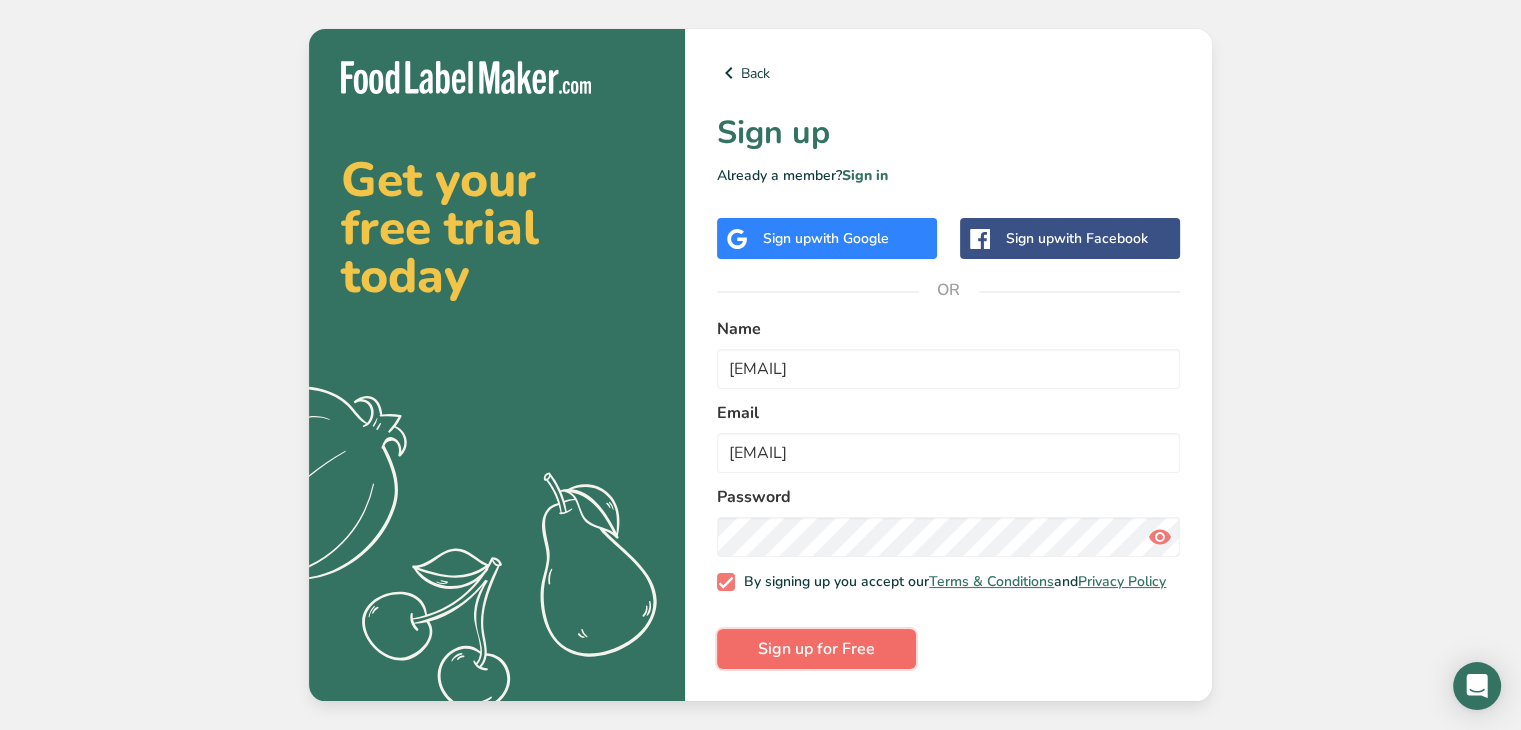 click on "Sign up for Free" at bounding box center (816, 649) 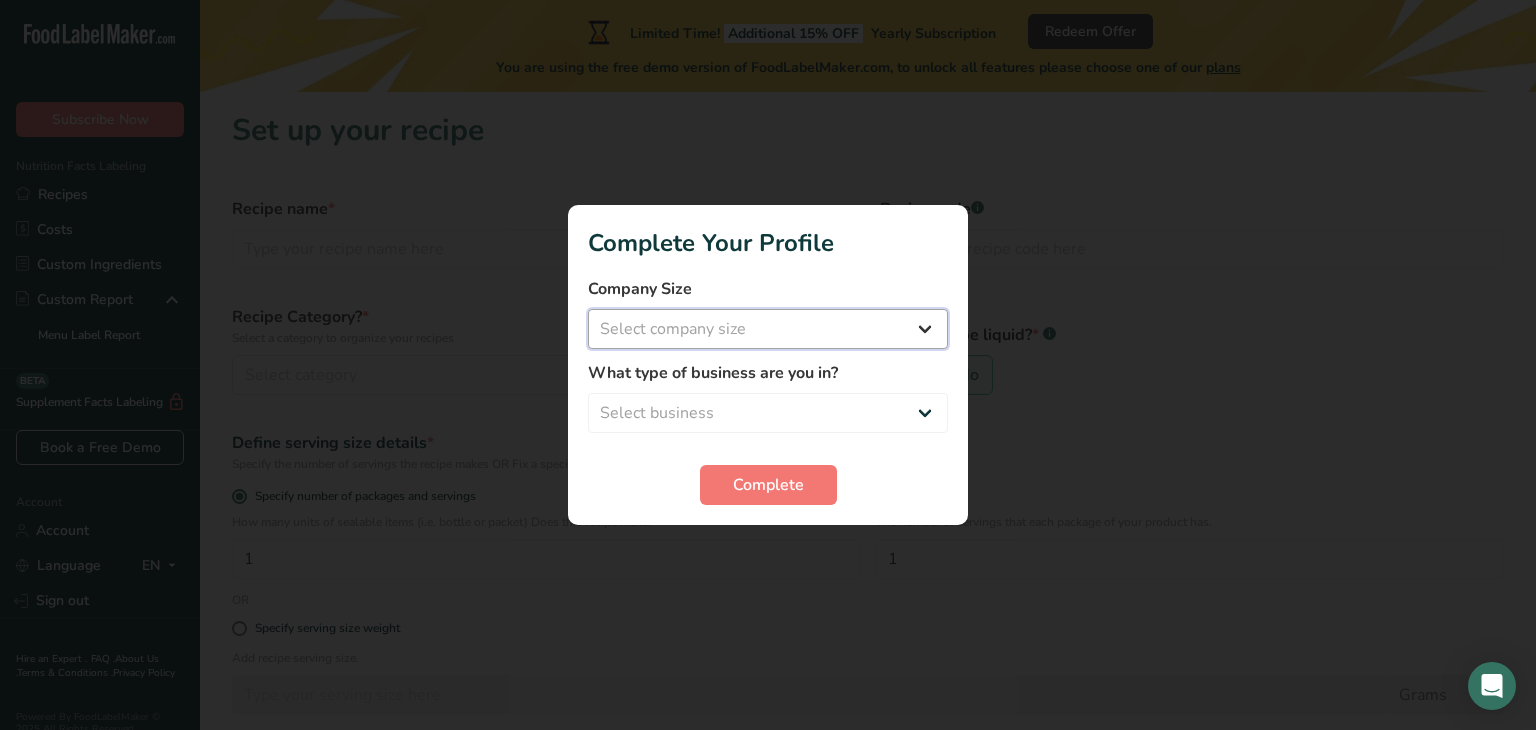click on "Select company size
Fewer than 10 Employees
10 to 50 Employees
51 to 500 Employees
Over 500 Employees" at bounding box center (768, 329) 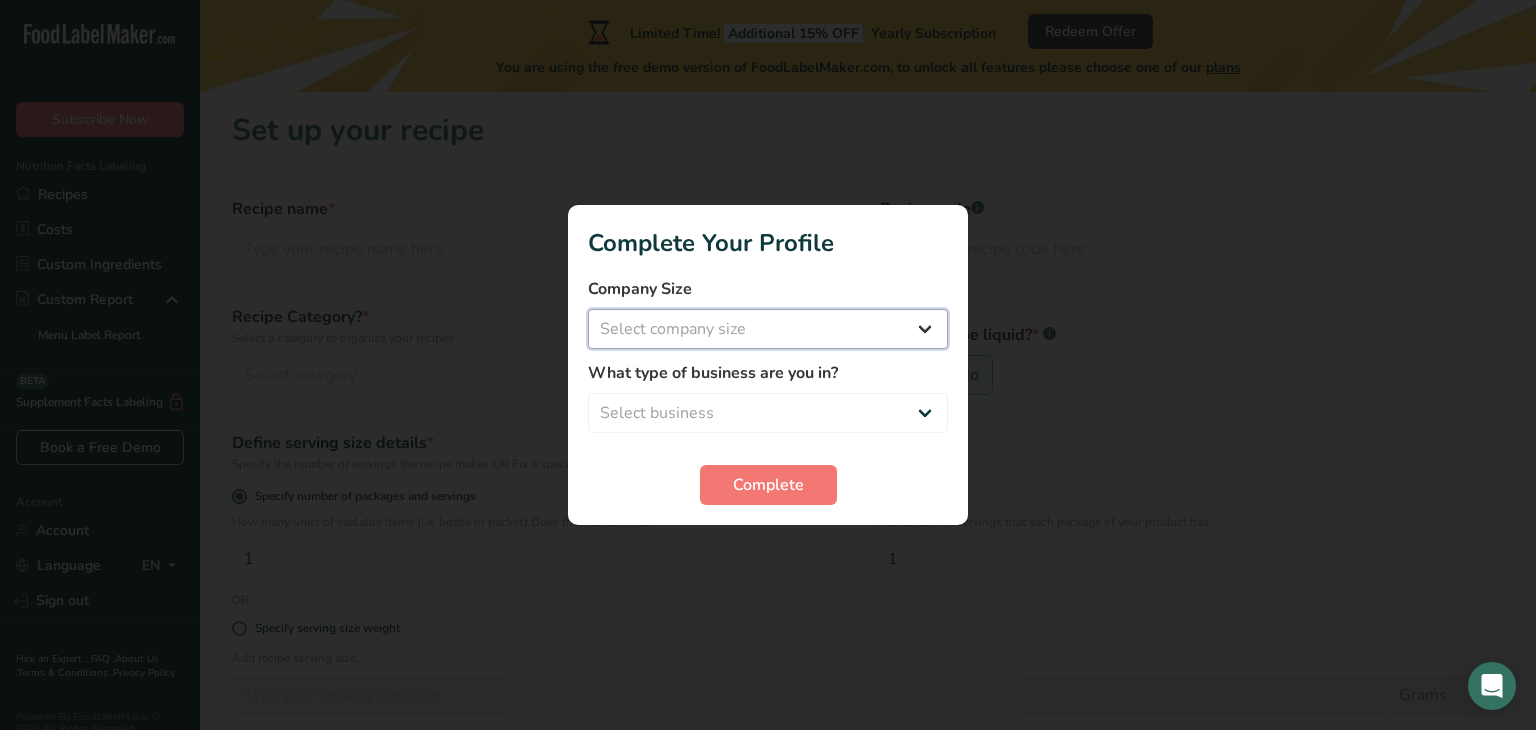 select on "1" 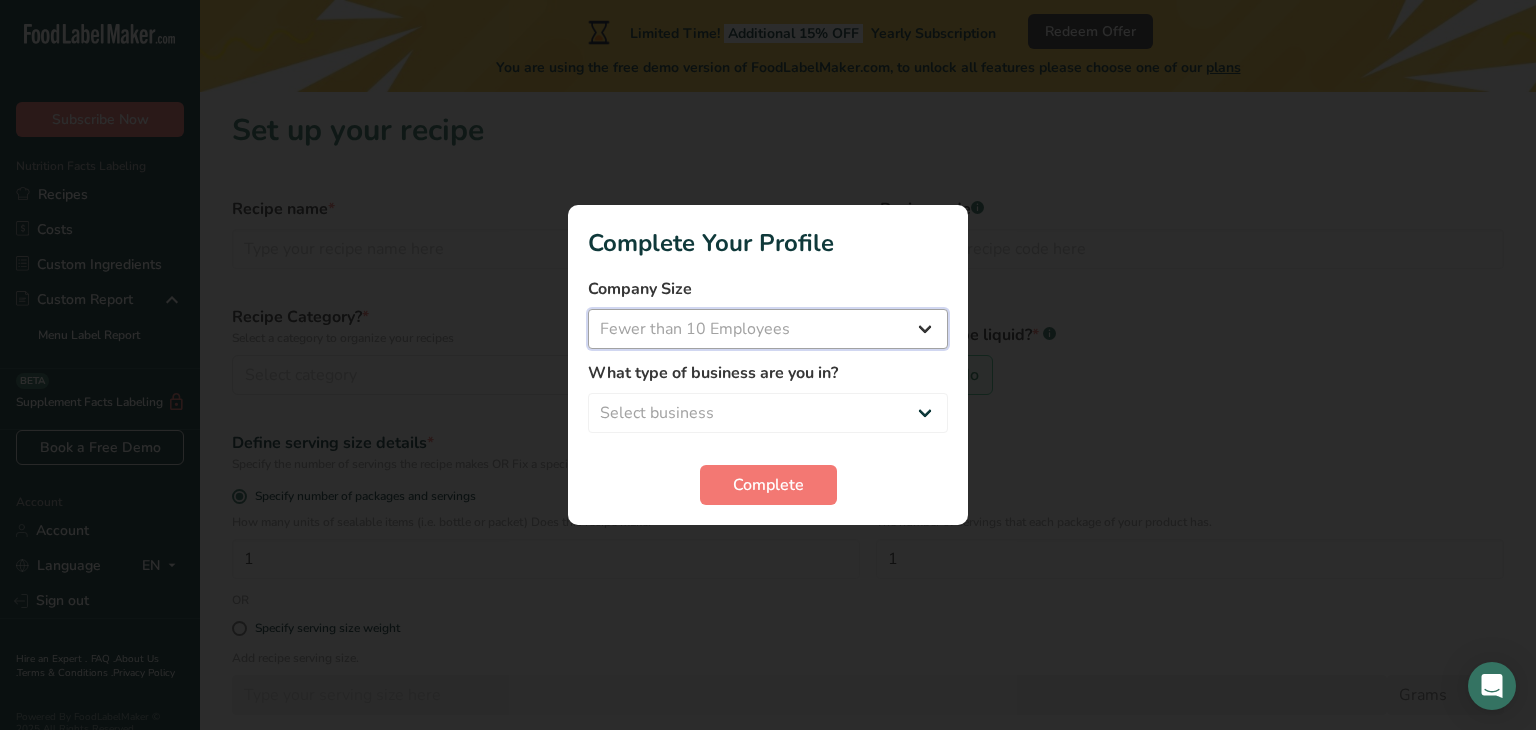 click on "Select company size
Fewer than 10 Employees
10 to 50 Employees
51 to 500 Employees
Over 500 Employees" at bounding box center (768, 329) 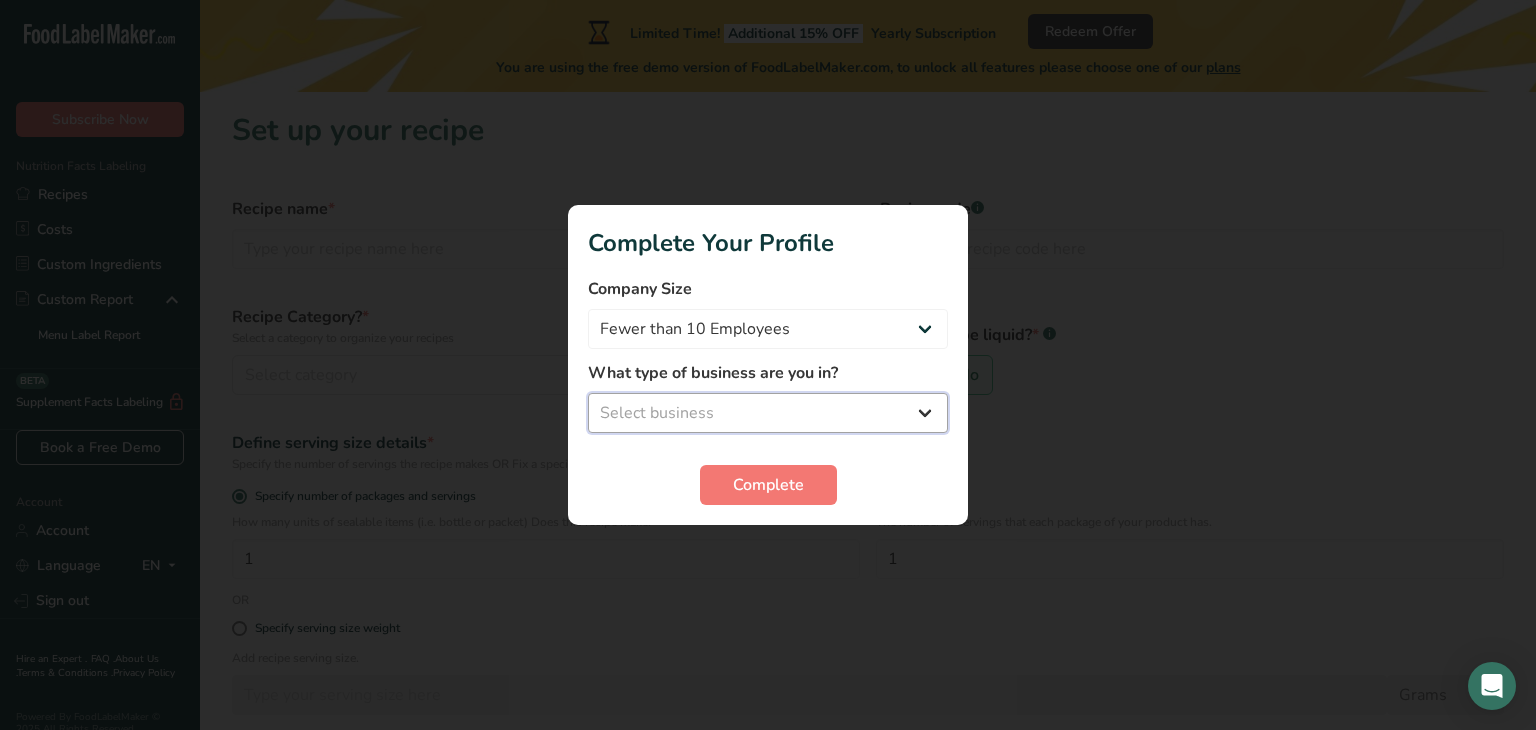 click on "Select business
Packaged Food Manufacturer
Restaurant & Cafe
Bakery
Meal Plans & Catering Company
Nutritionist
Food Blogger
Personal Trainer
Other" at bounding box center [768, 413] 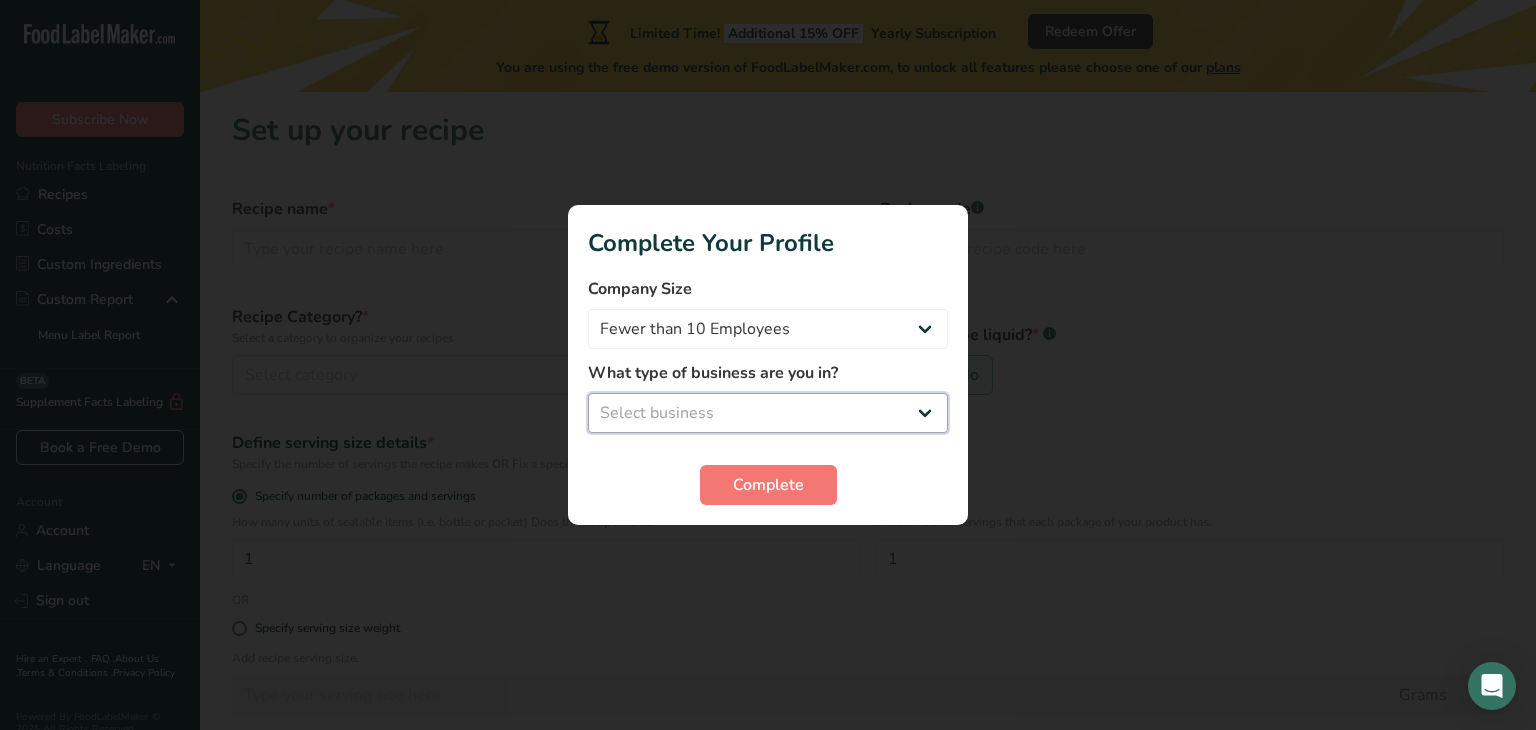 select on "1" 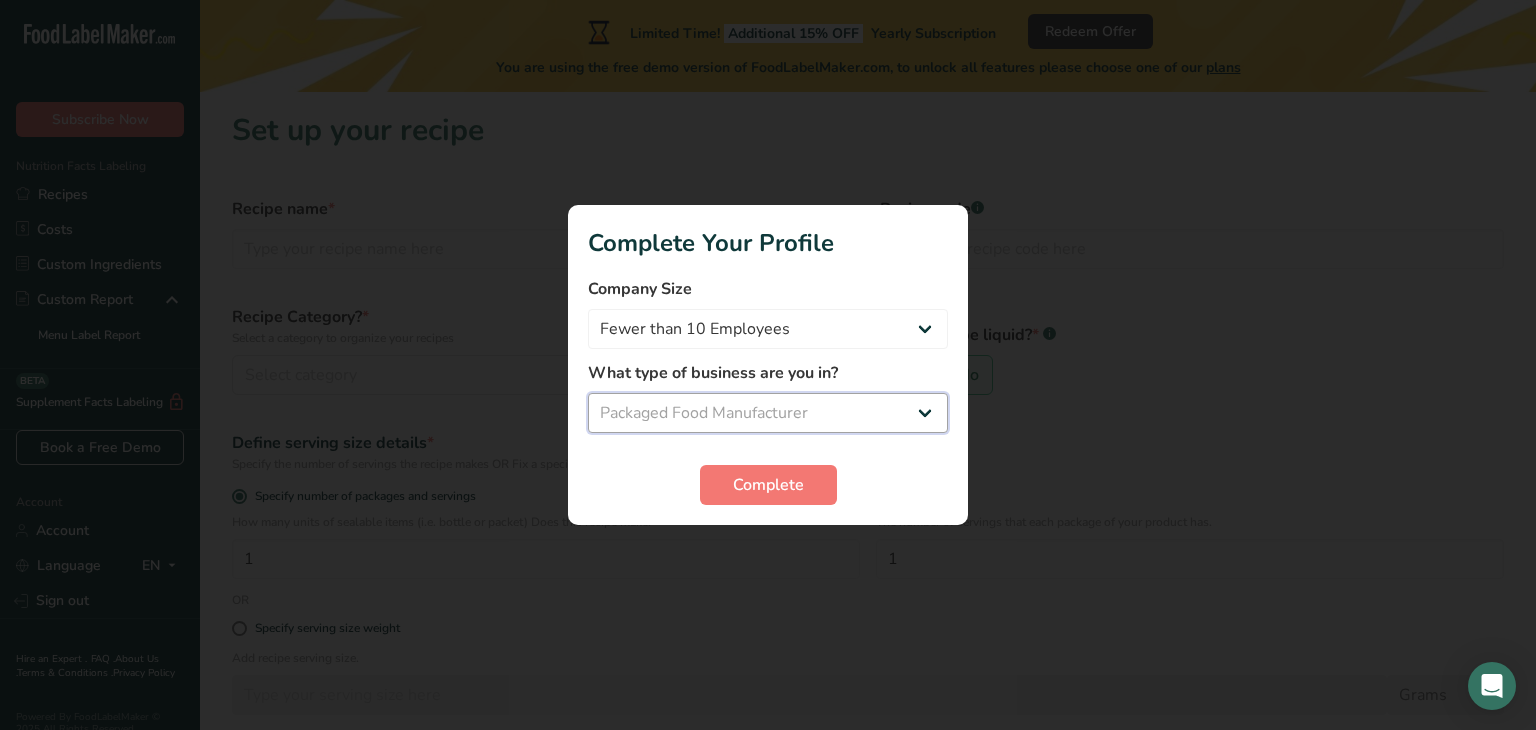 click on "Select business
Packaged Food Manufacturer
Restaurant & Cafe
Bakery
Meal Plans & Catering Company
Nutritionist
Food Blogger
Personal Trainer
Other" at bounding box center (768, 413) 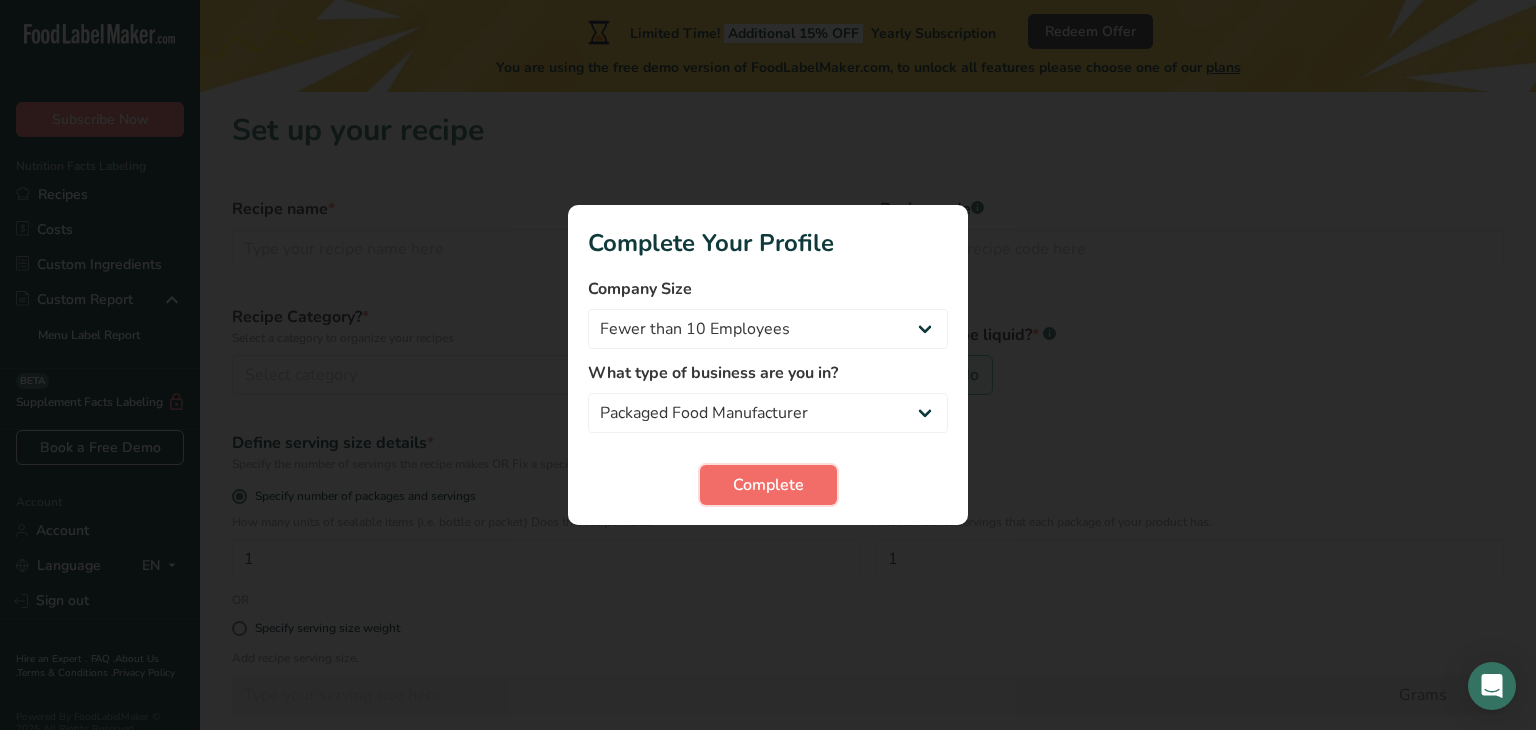 click on "Complete" at bounding box center (768, 485) 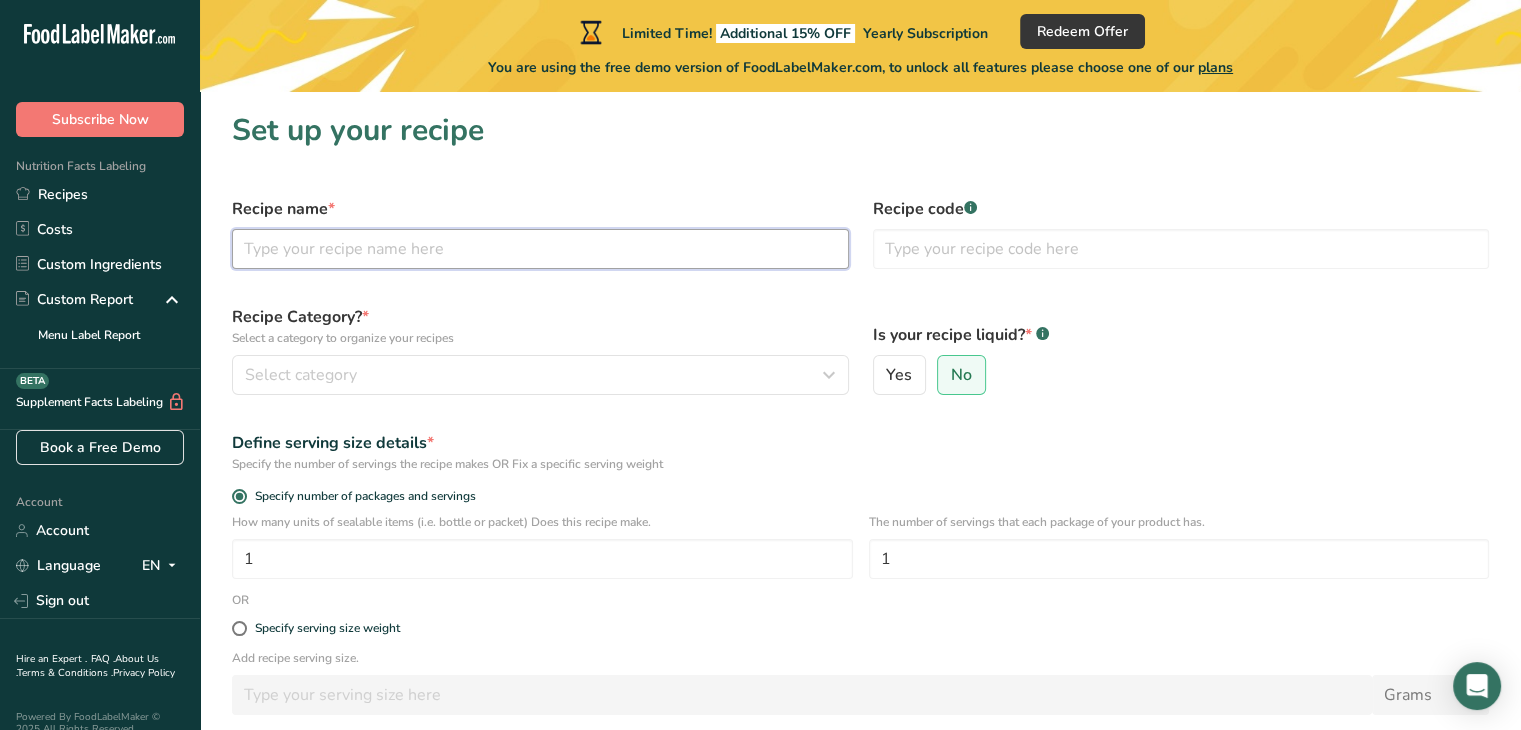 click at bounding box center [540, 249] 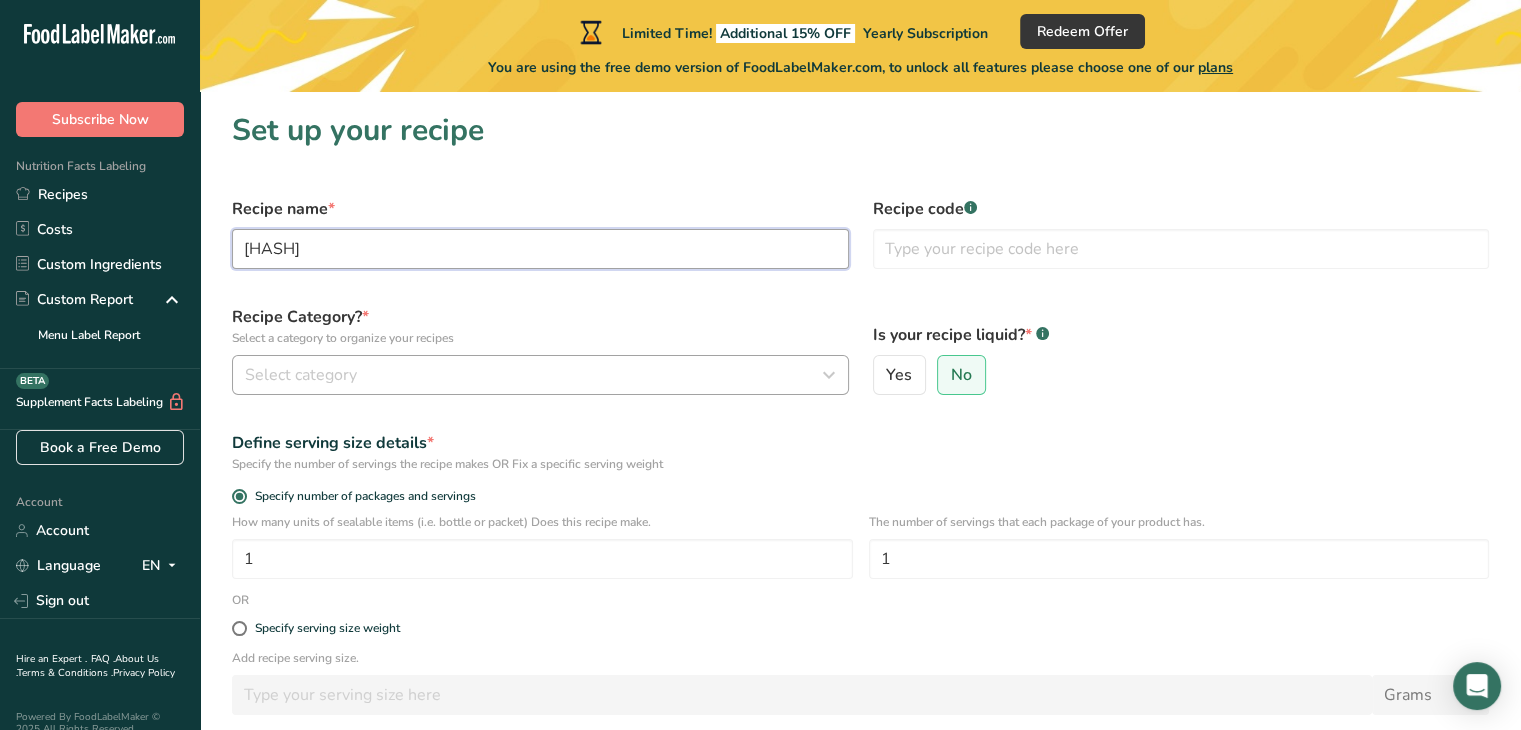type on "[HASH]" 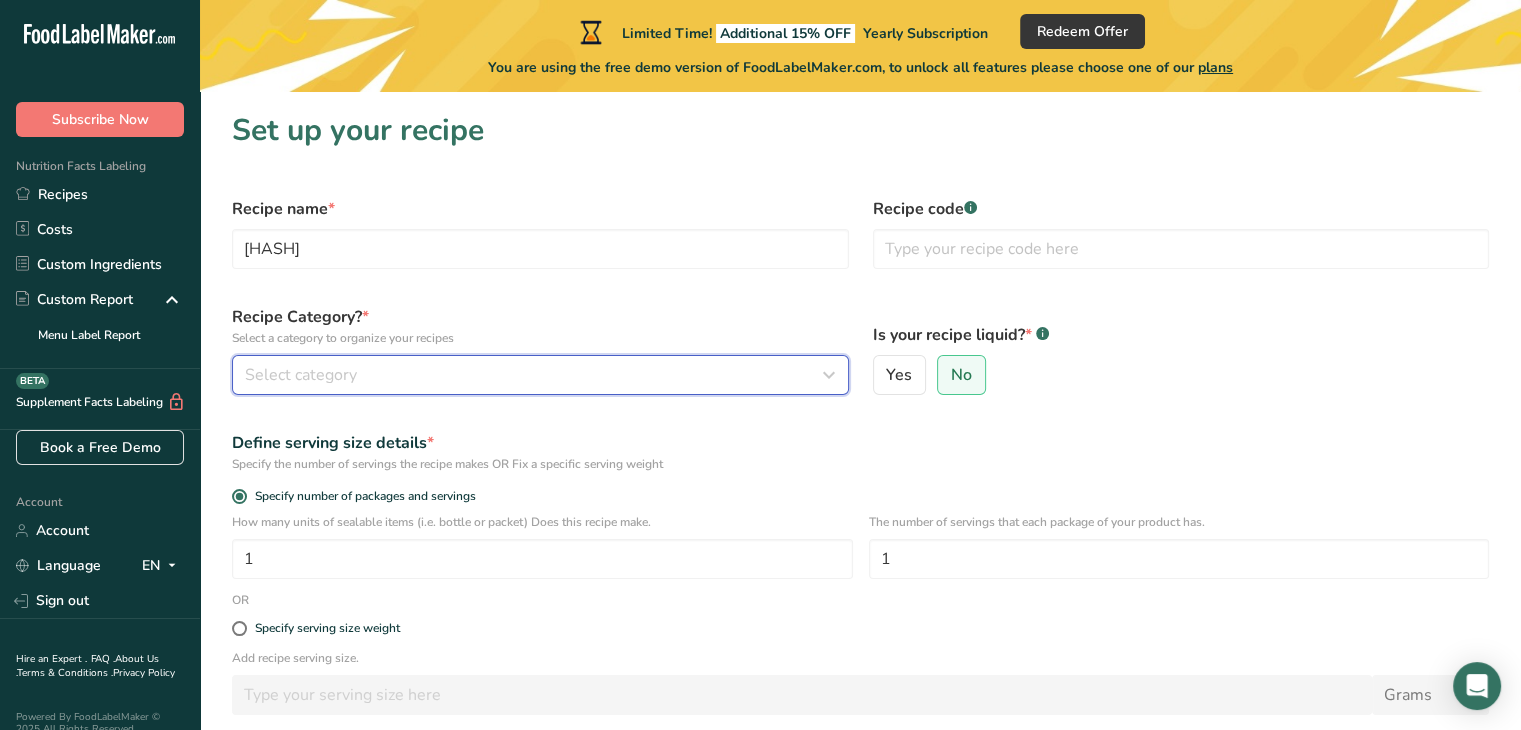 click on "Select category" at bounding box center (301, 375) 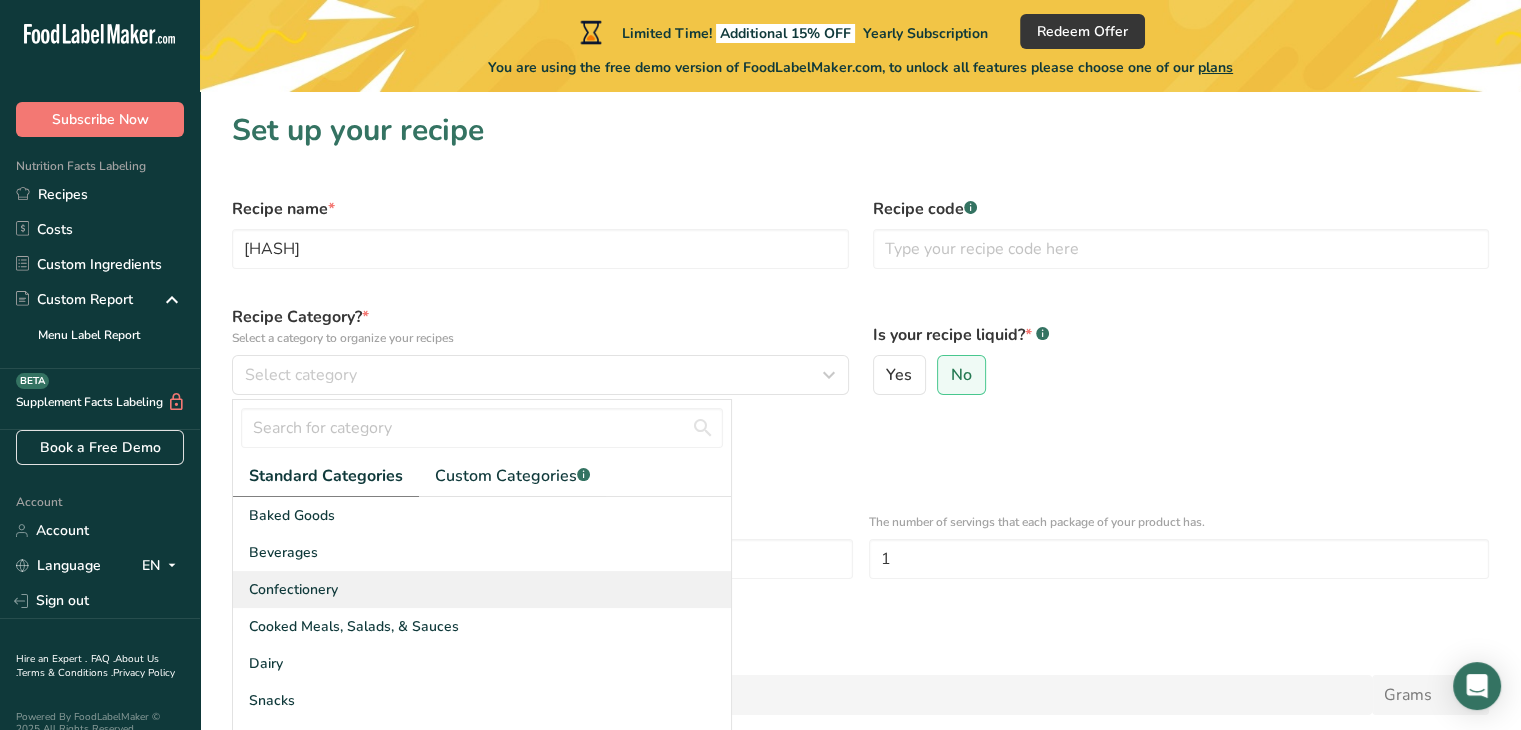 click on "Confectionery" at bounding box center [482, 589] 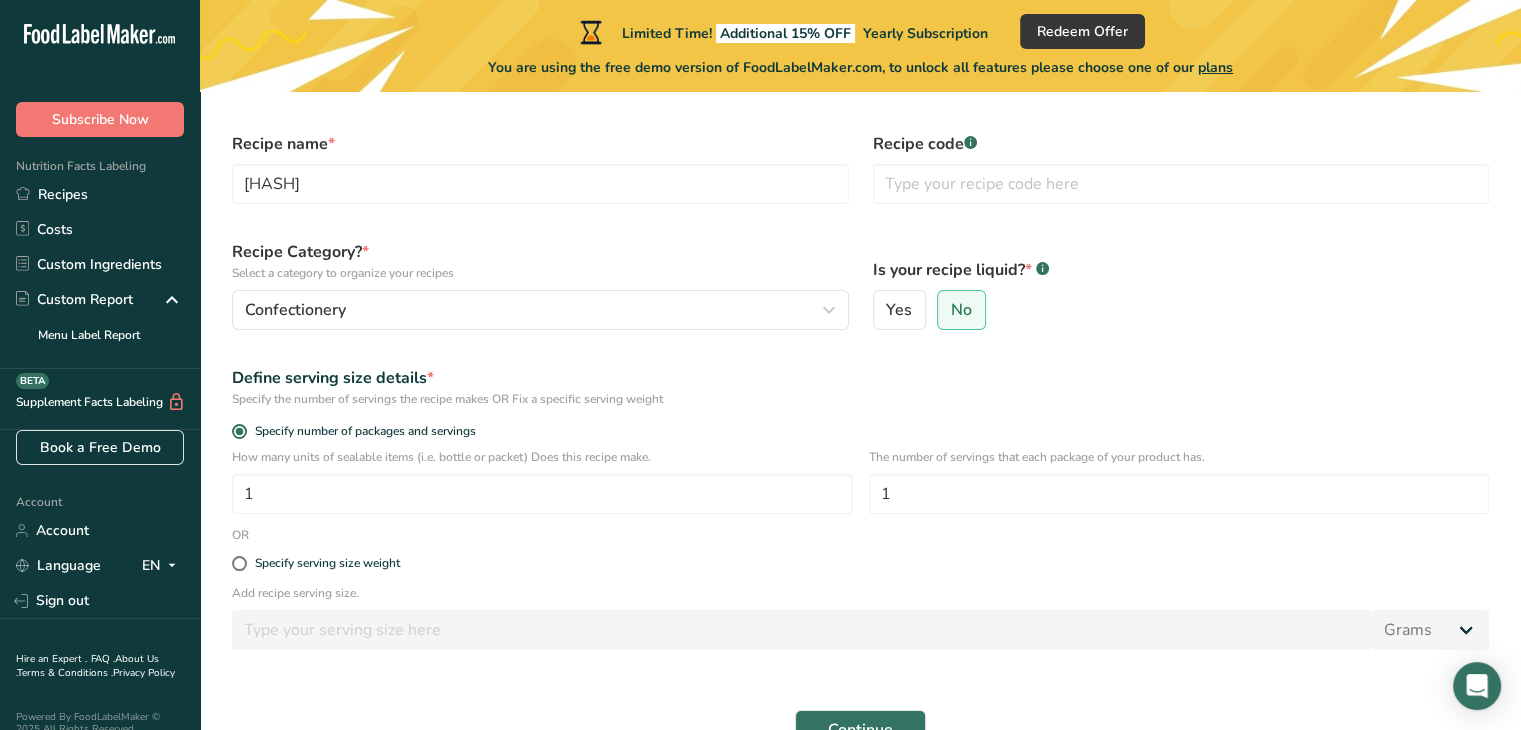 scroll, scrollTop: 100, scrollLeft: 0, axis: vertical 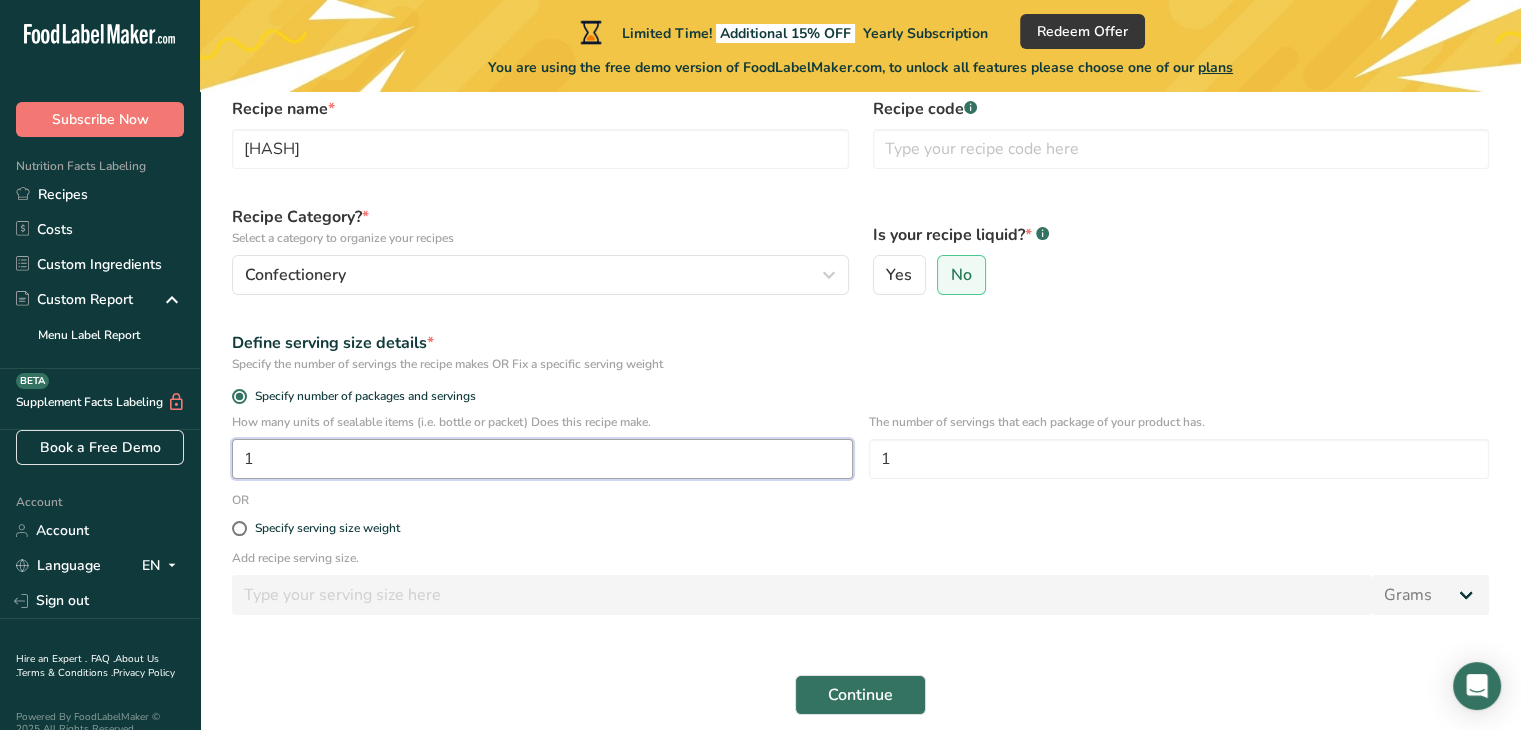 click on "1" at bounding box center (542, 459) 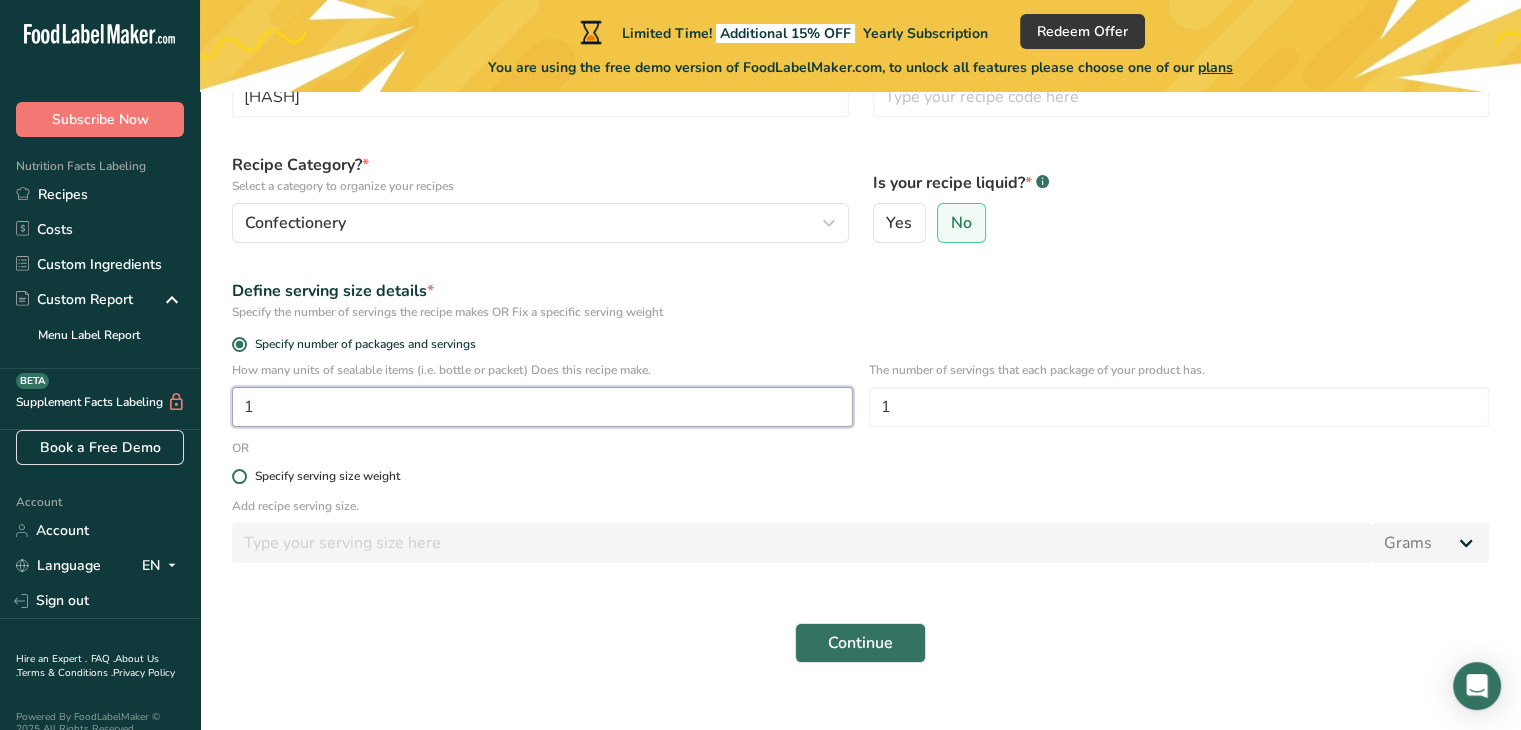 scroll, scrollTop: 181, scrollLeft: 0, axis: vertical 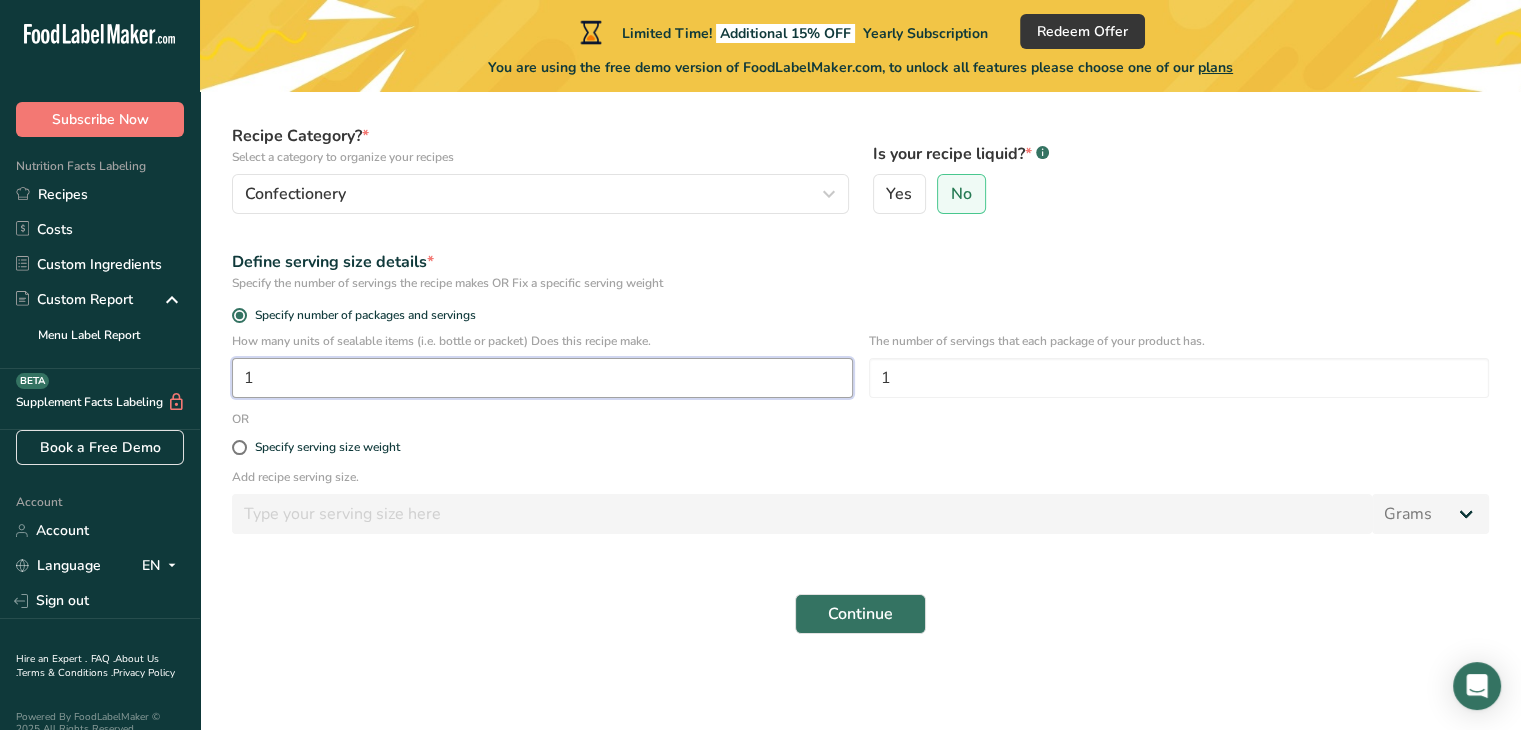 type on "[NUMBER]" 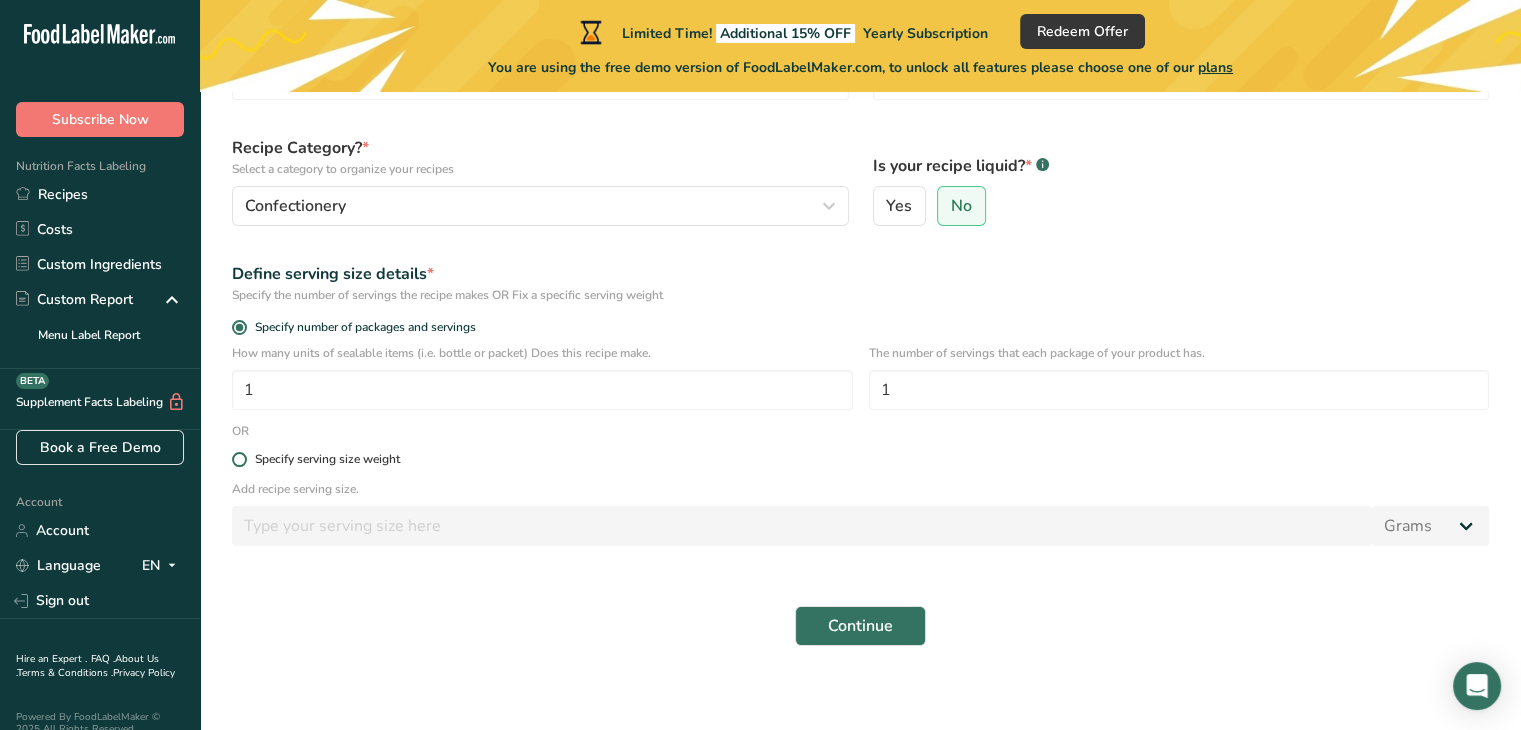 scroll, scrollTop: 181, scrollLeft: 0, axis: vertical 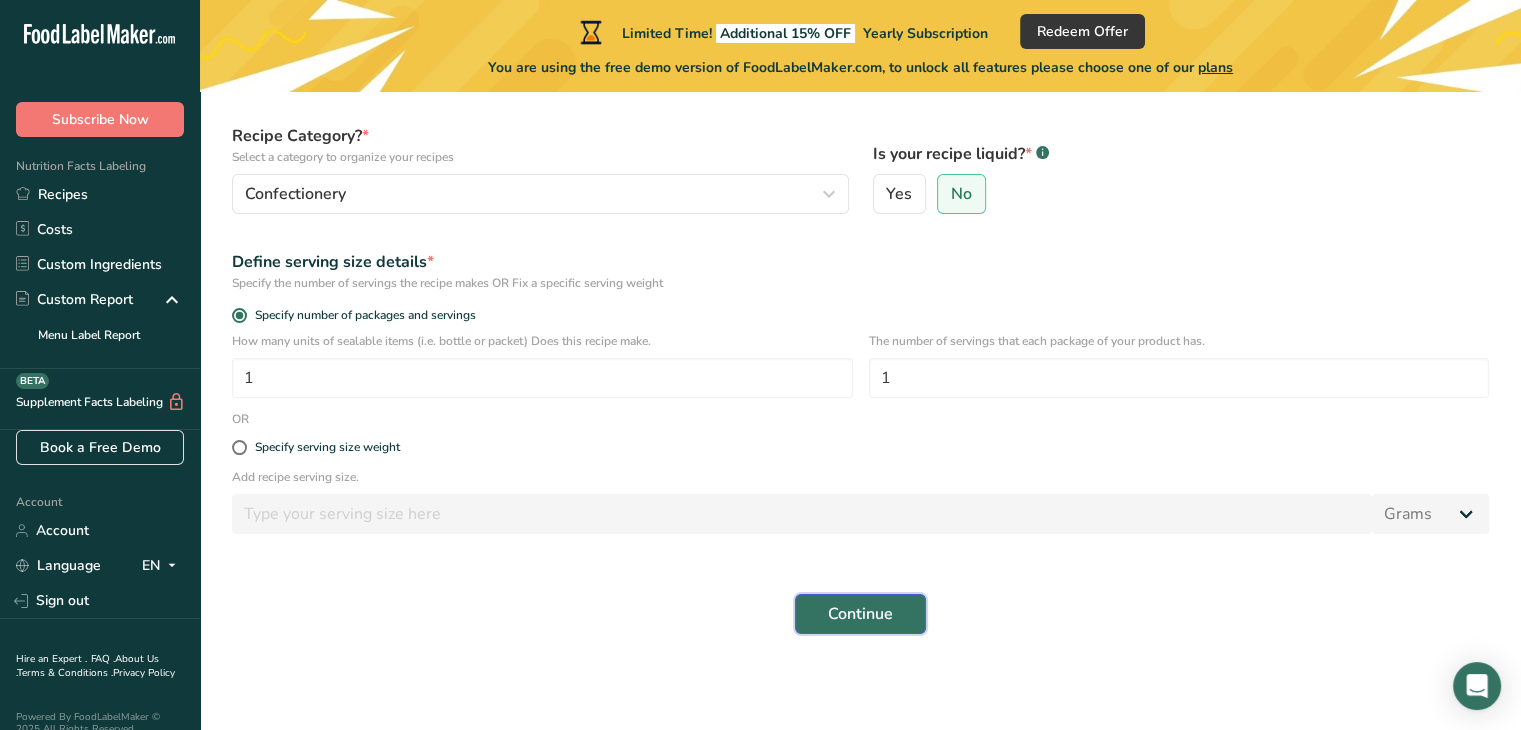 click on "Continue" at bounding box center [860, 614] 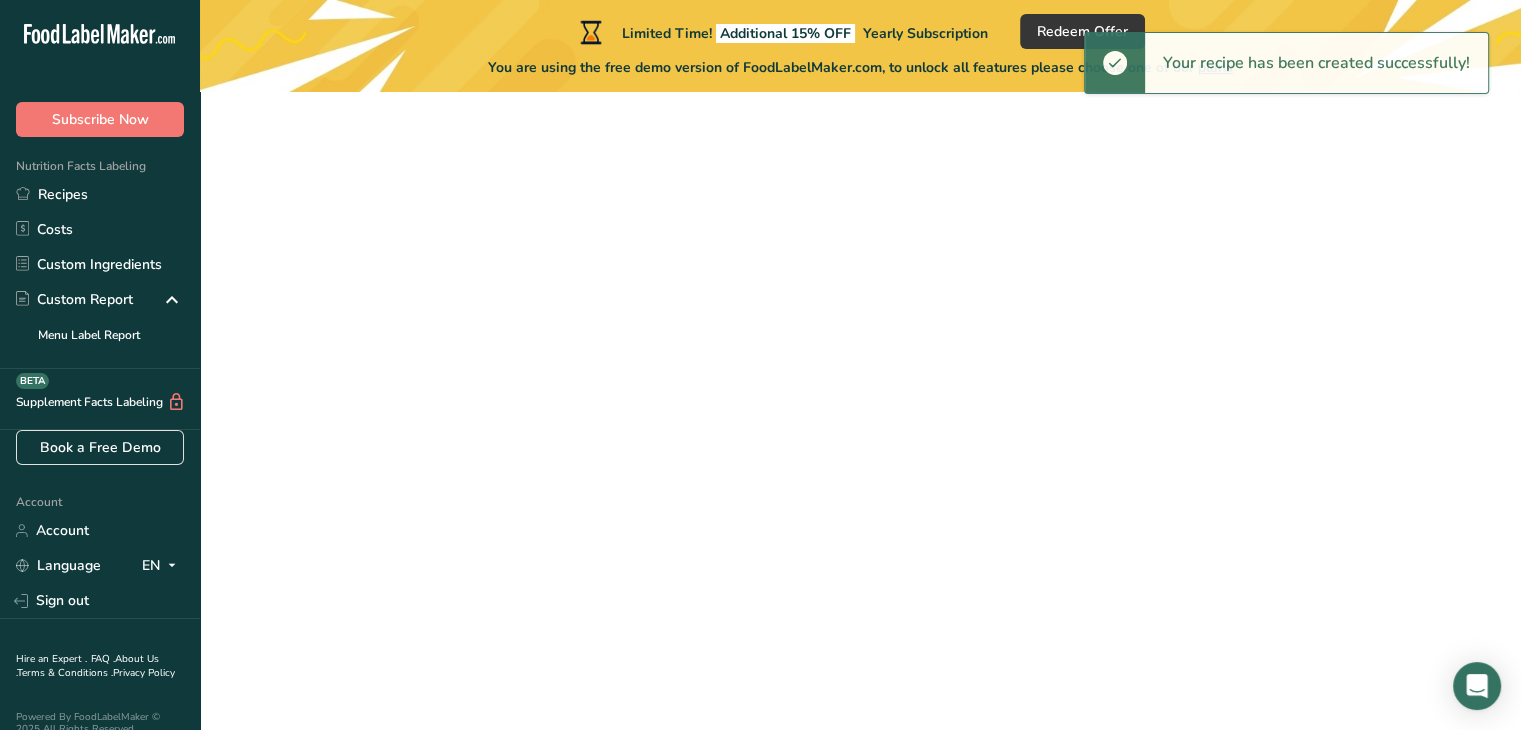 scroll, scrollTop: 0, scrollLeft: 0, axis: both 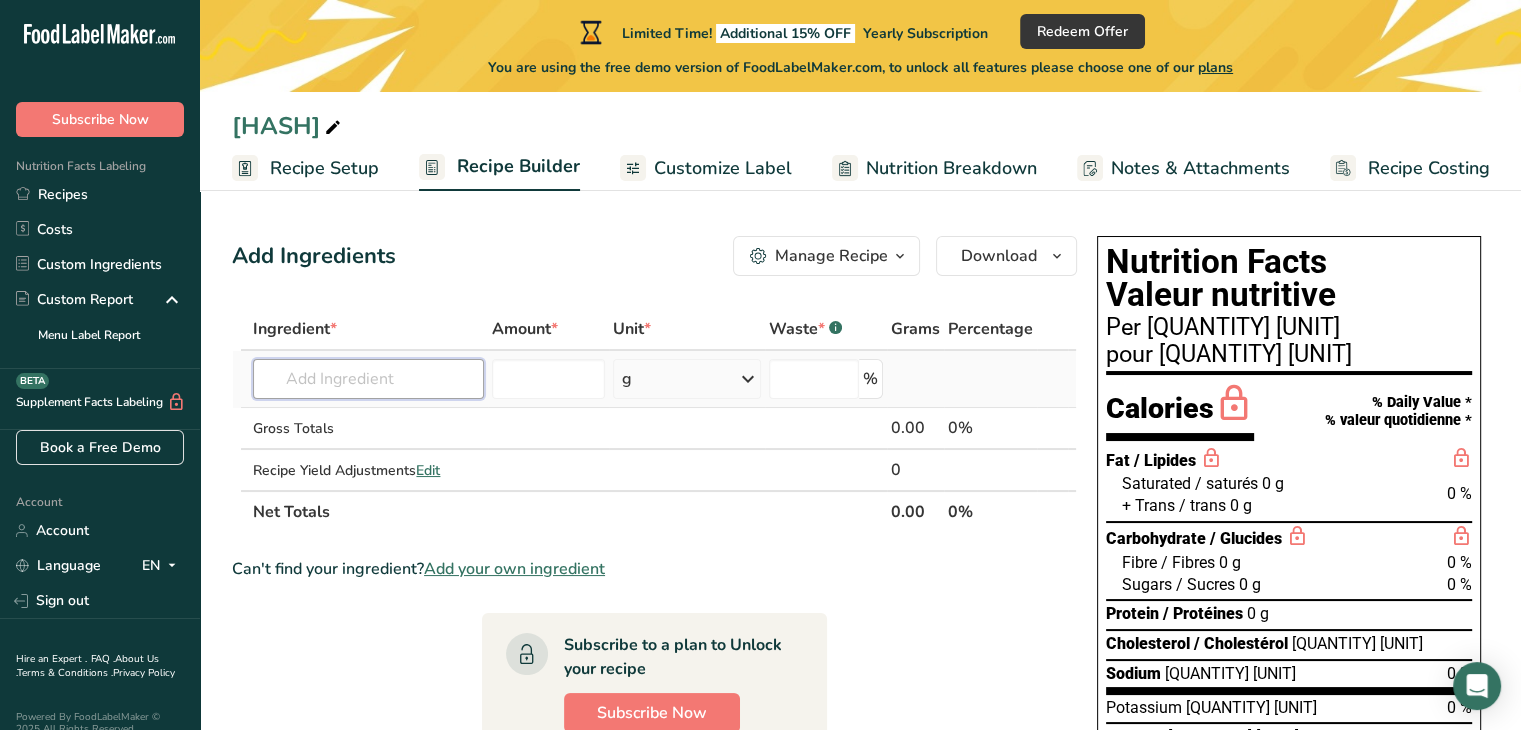 click at bounding box center [368, 379] 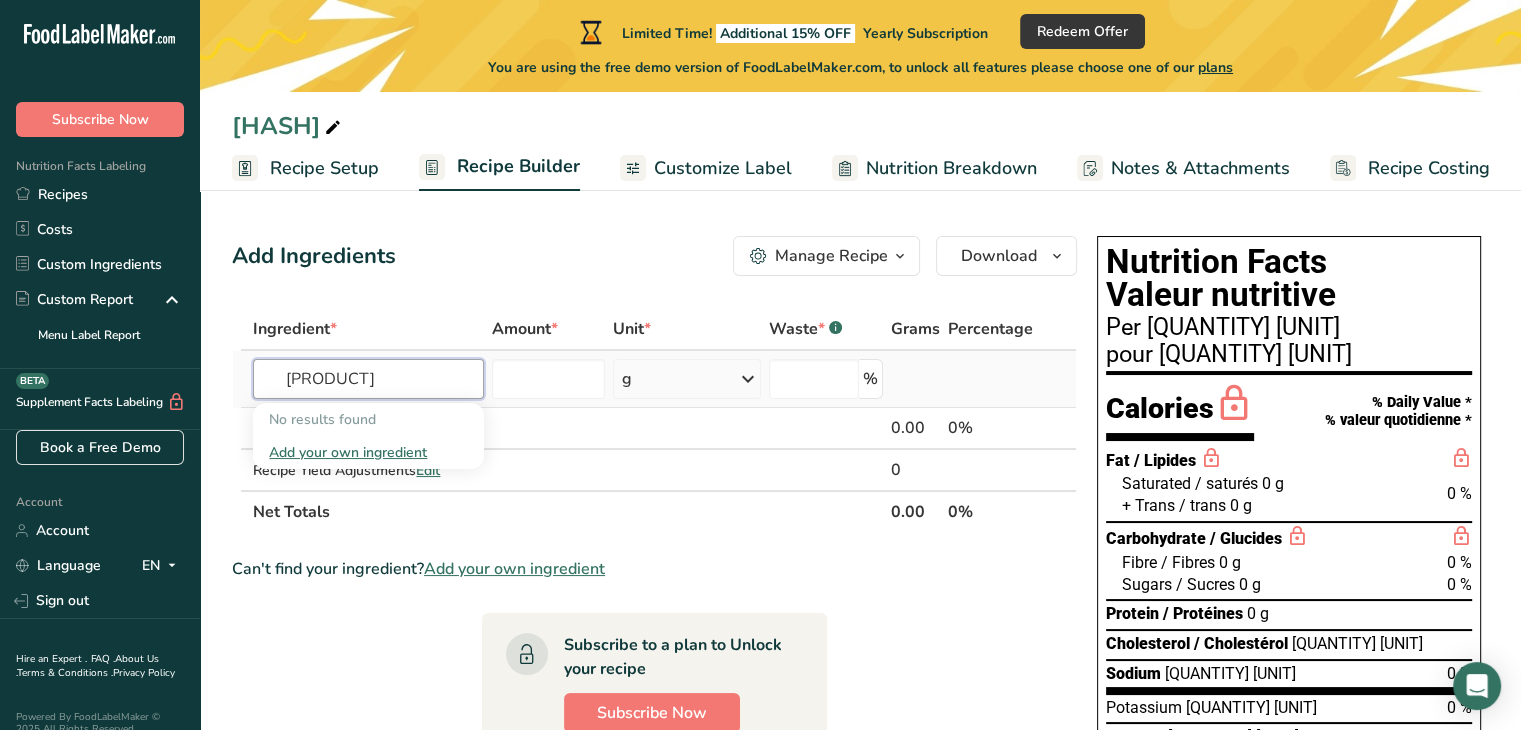 type on "f" 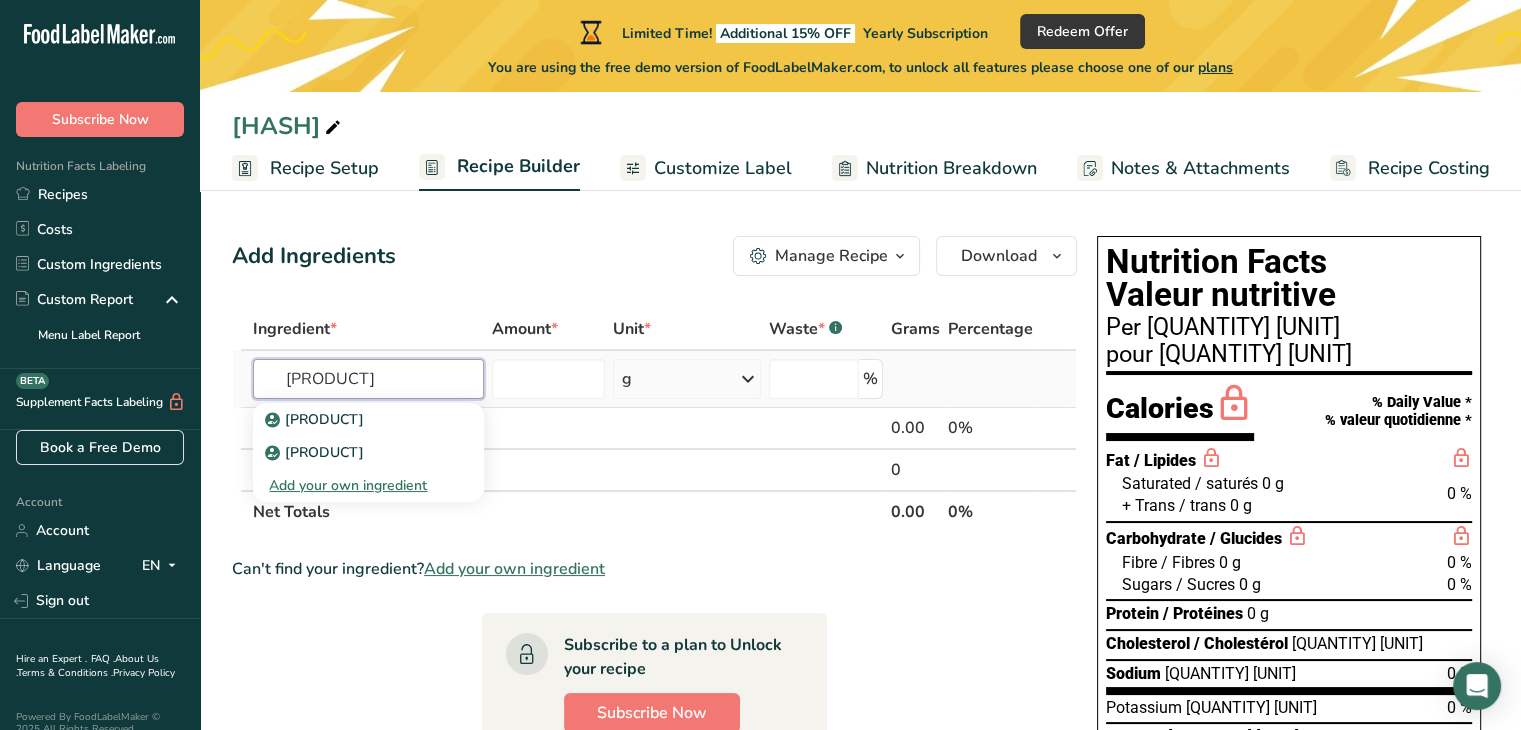 type on "[PRODUCT]" 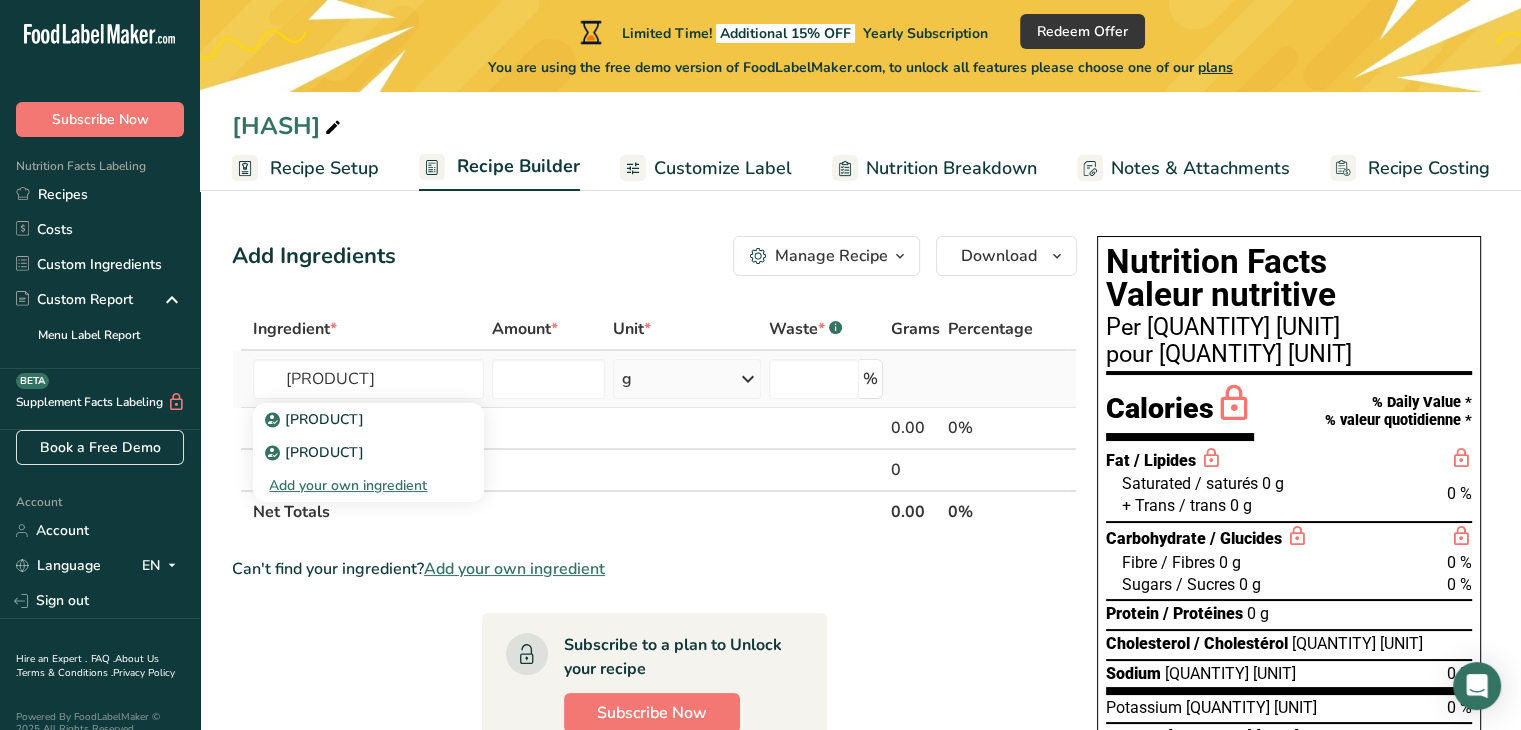 type 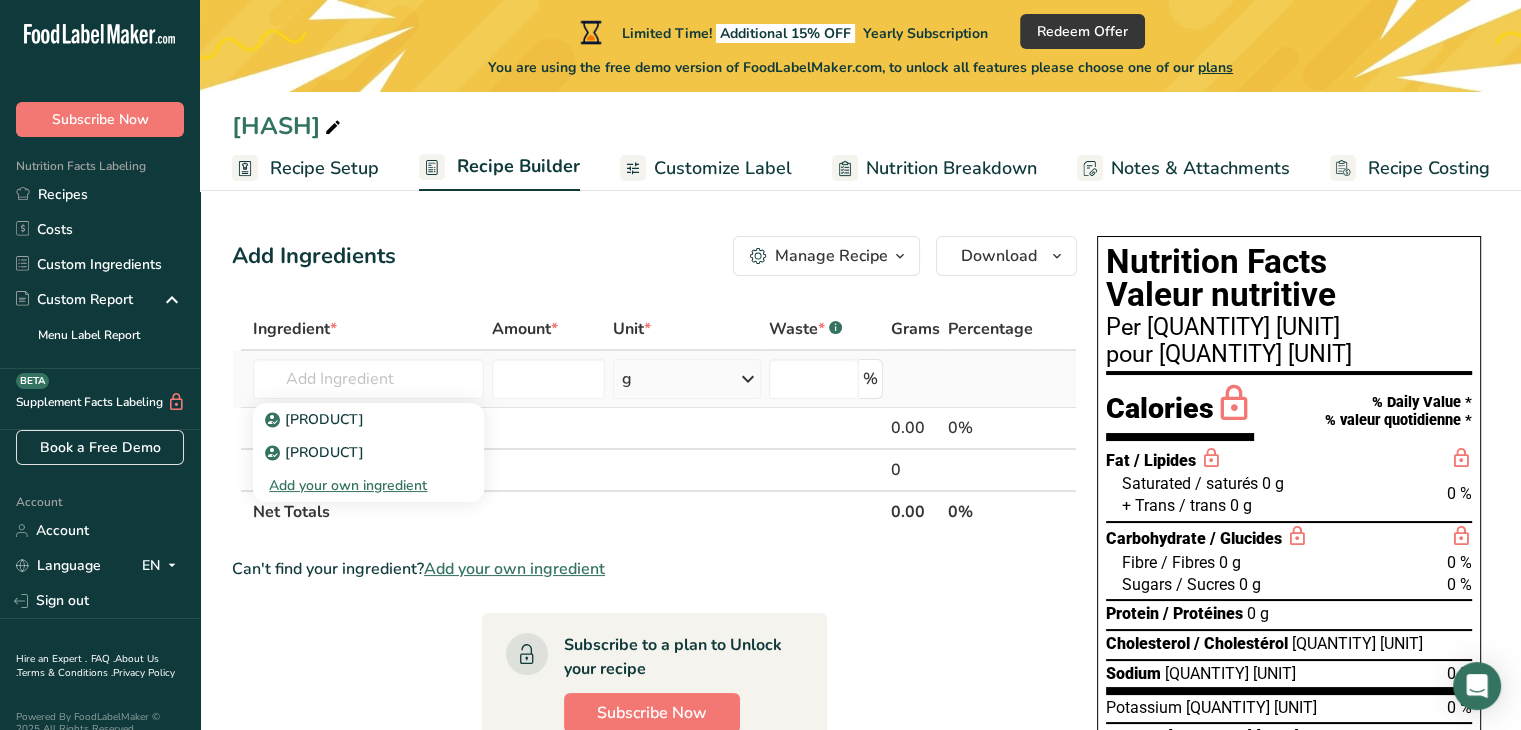 click on "Add your own ingredient" at bounding box center (368, 485) 